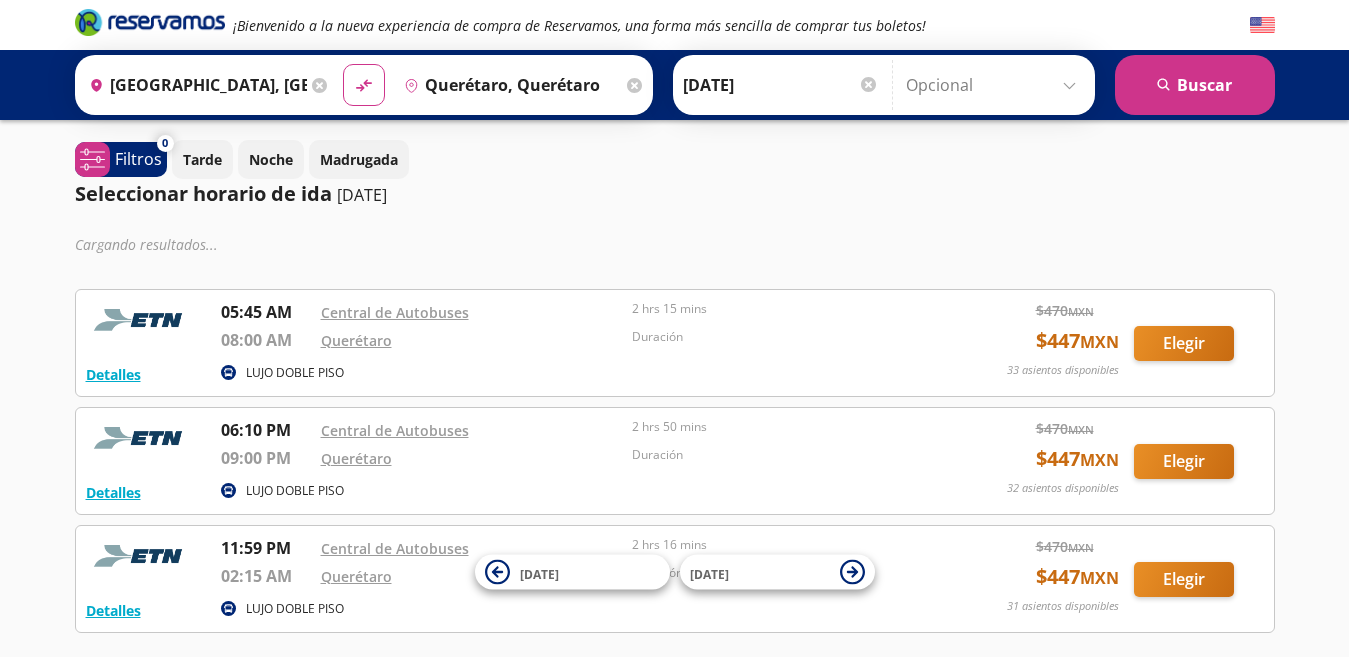 scroll, scrollTop: 0, scrollLeft: 0, axis: both 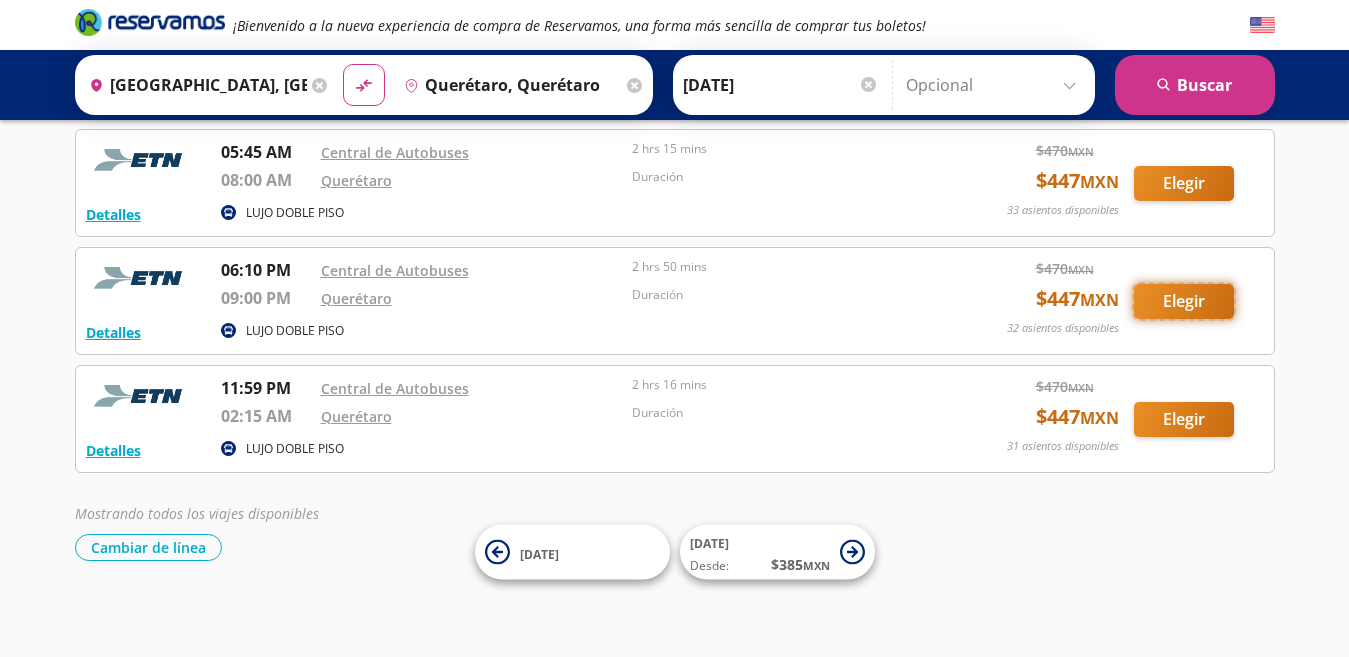 click on "Elegir" at bounding box center (1184, 301) 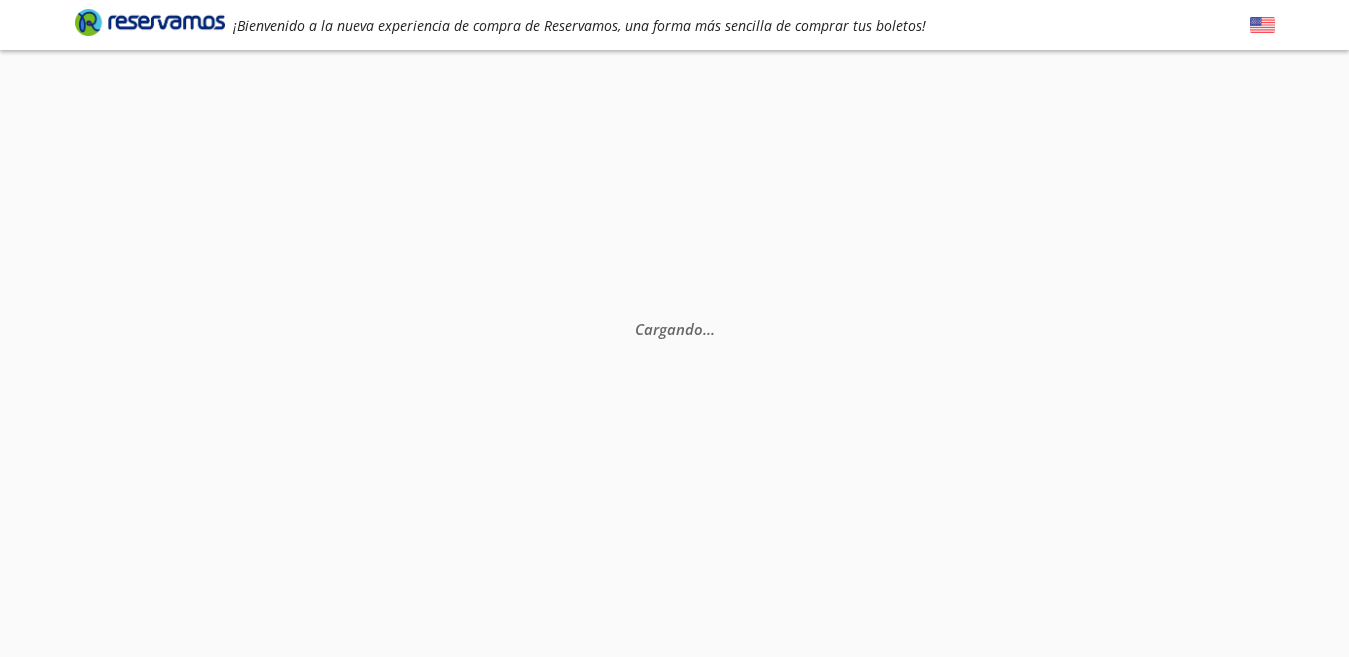 scroll, scrollTop: 0, scrollLeft: 0, axis: both 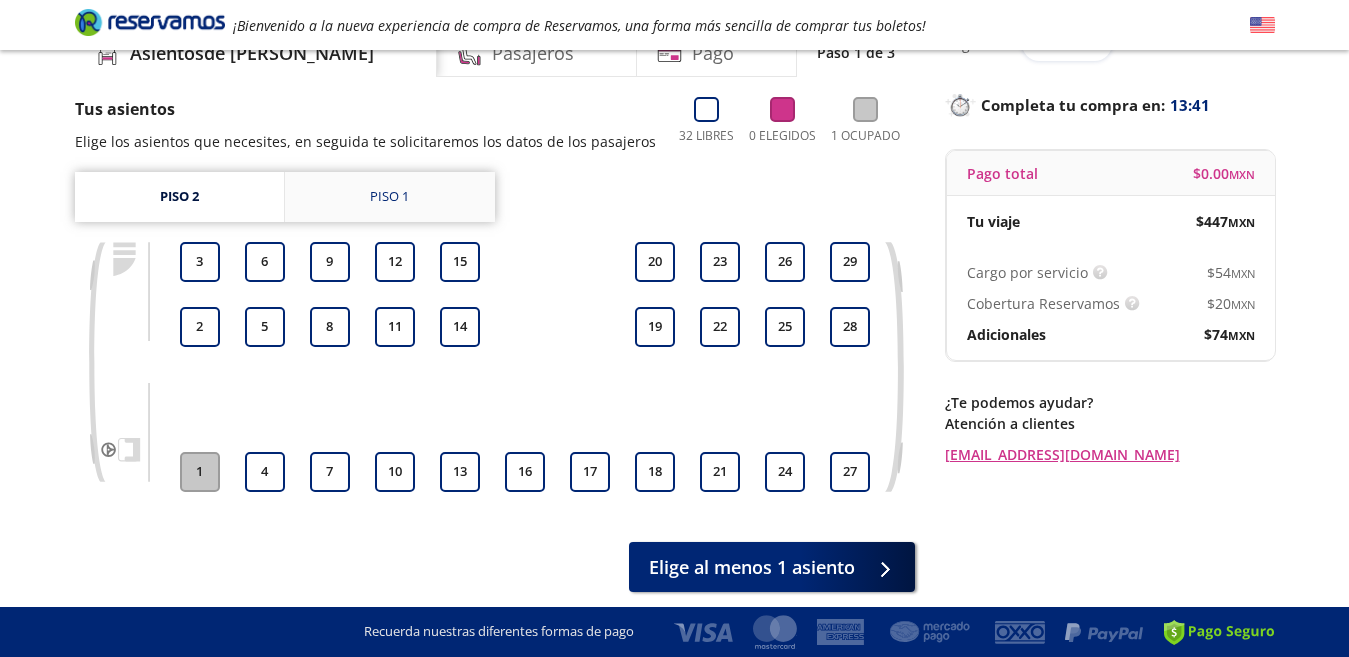 click on "Piso 1" at bounding box center (389, 197) 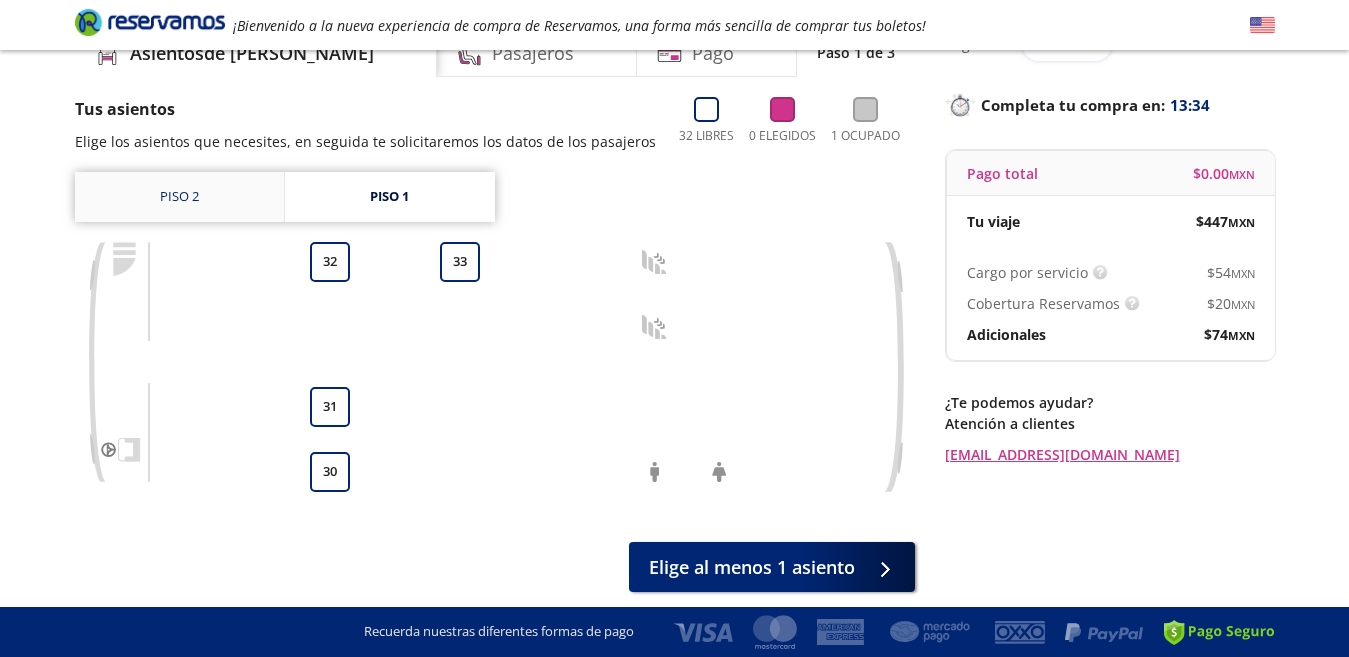 click on "Piso 2" at bounding box center (179, 197) 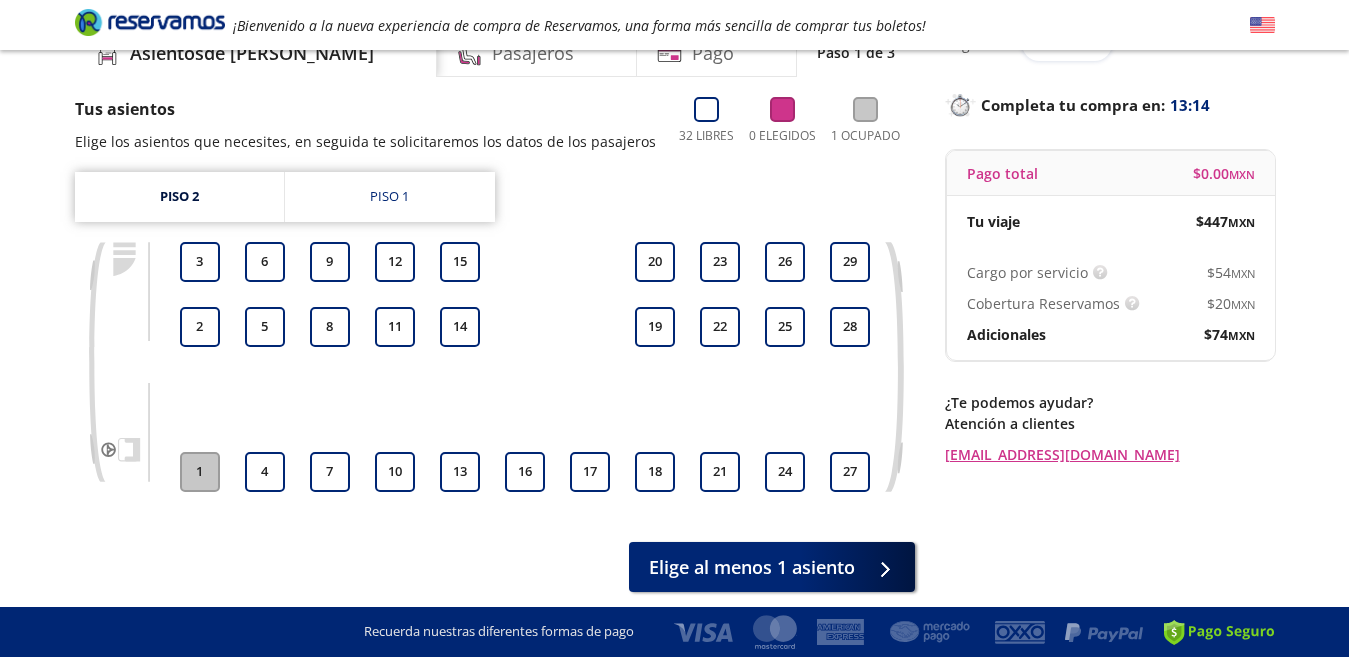 click at bounding box center (120, 362) 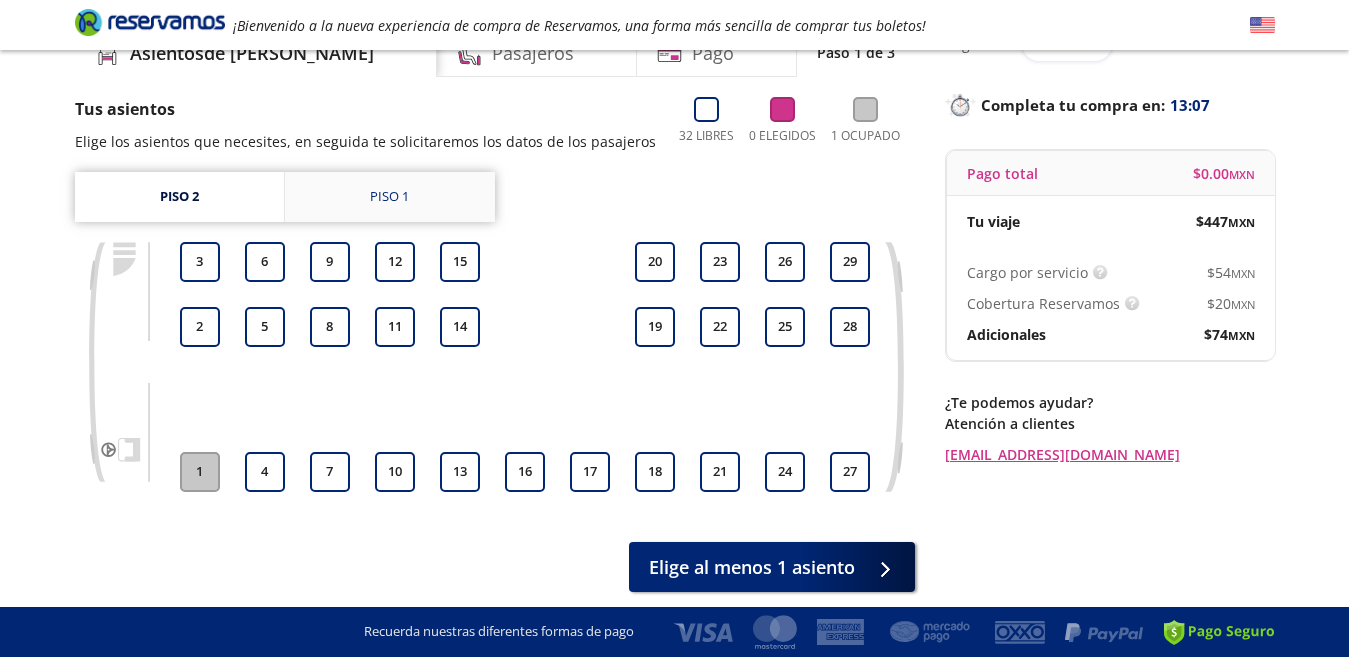 click on "Piso 1" at bounding box center [389, 197] 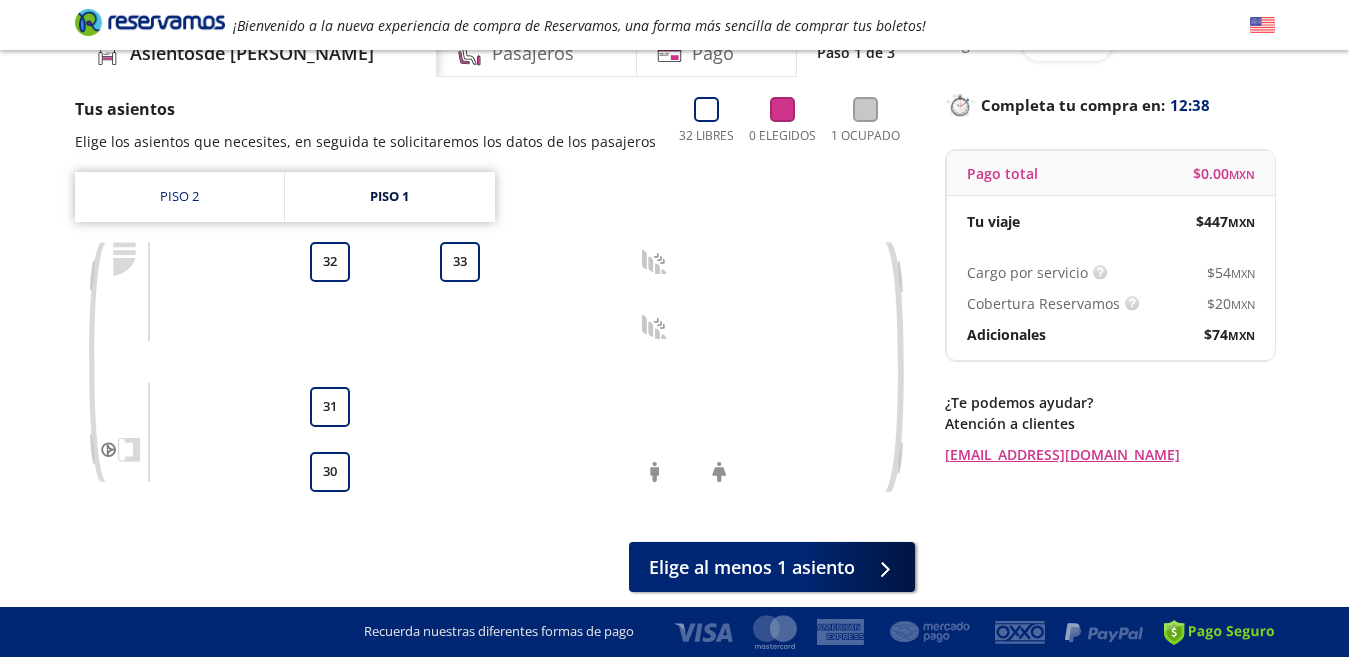 click at bounding box center [120, 362] 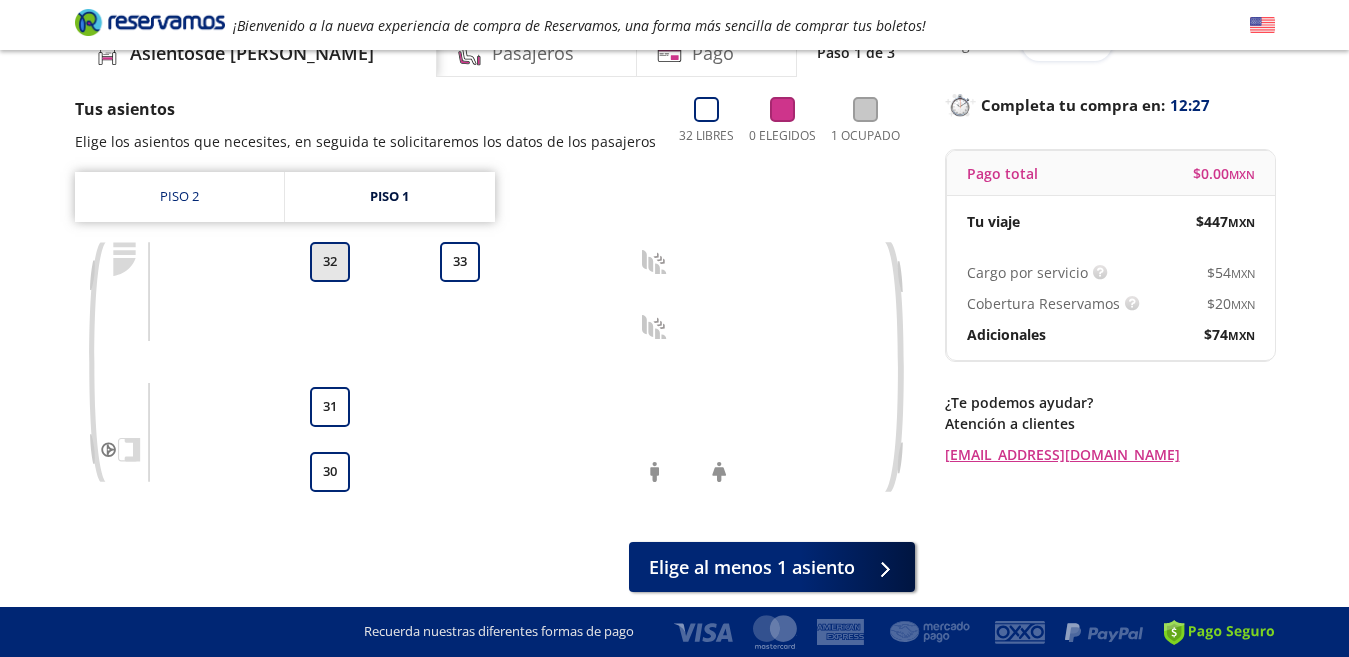 click on "32" at bounding box center (330, 262) 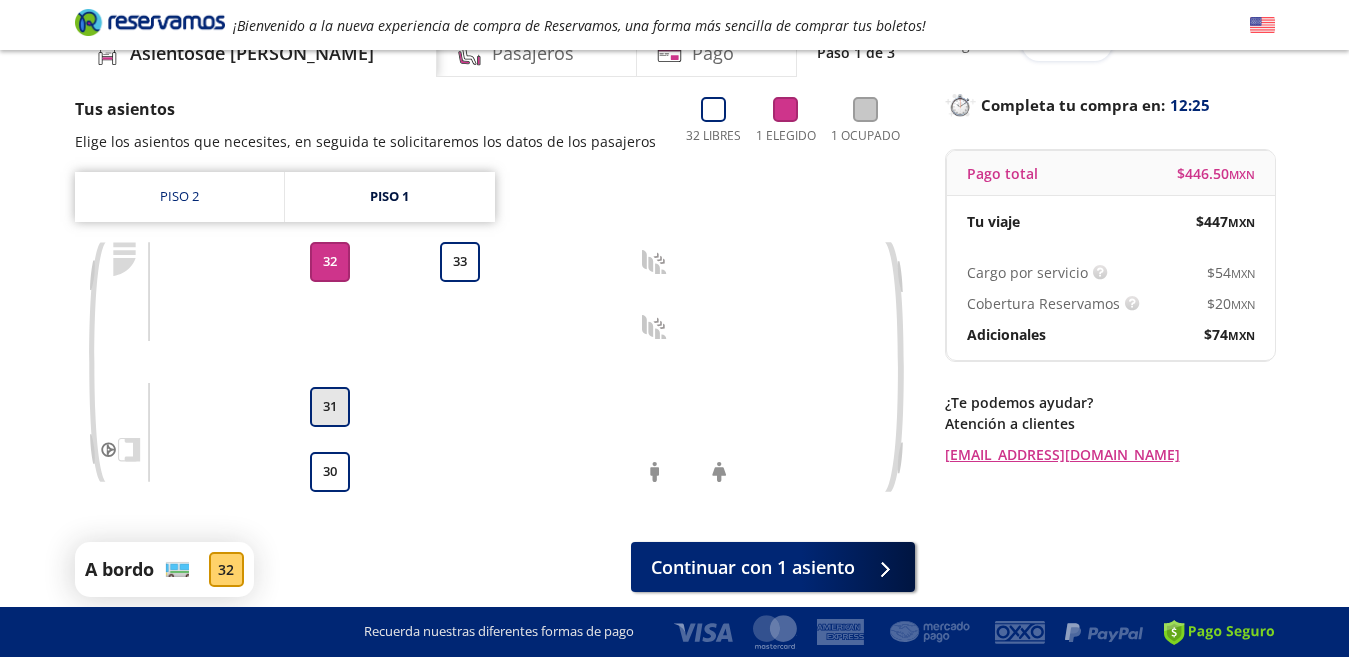 click on "31" at bounding box center [330, 407] 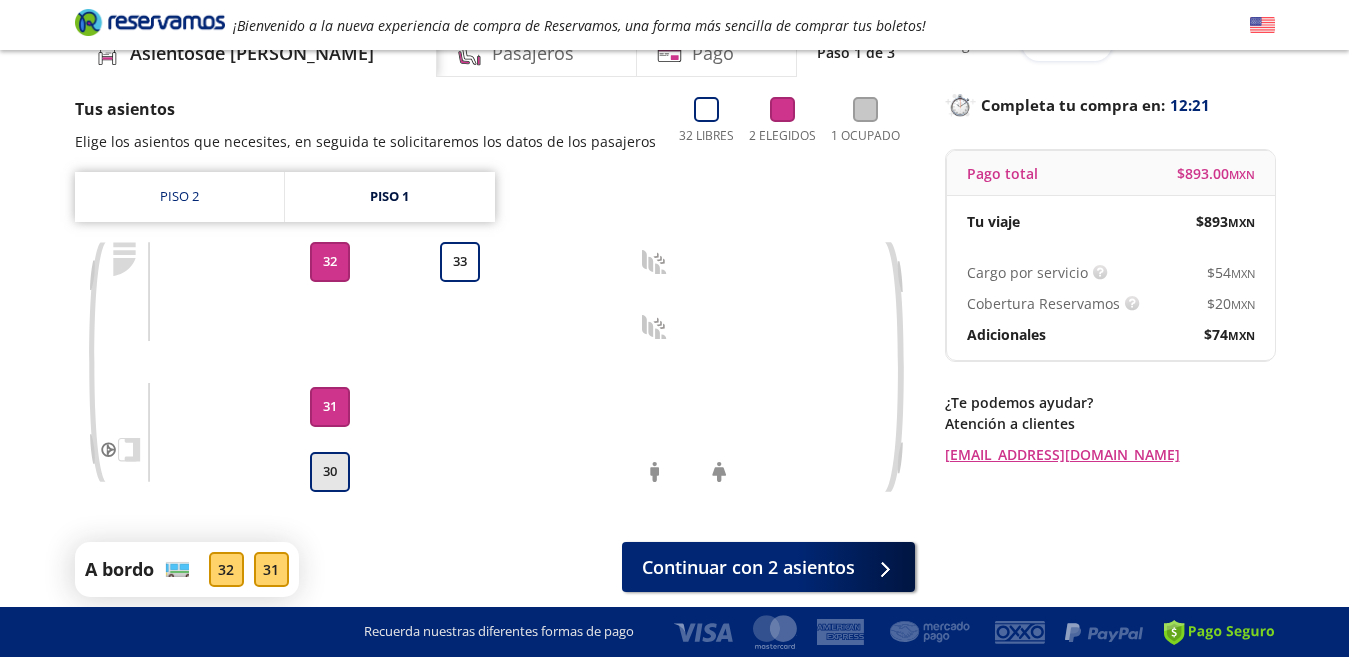 click on "30" at bounding box center (330, 472) 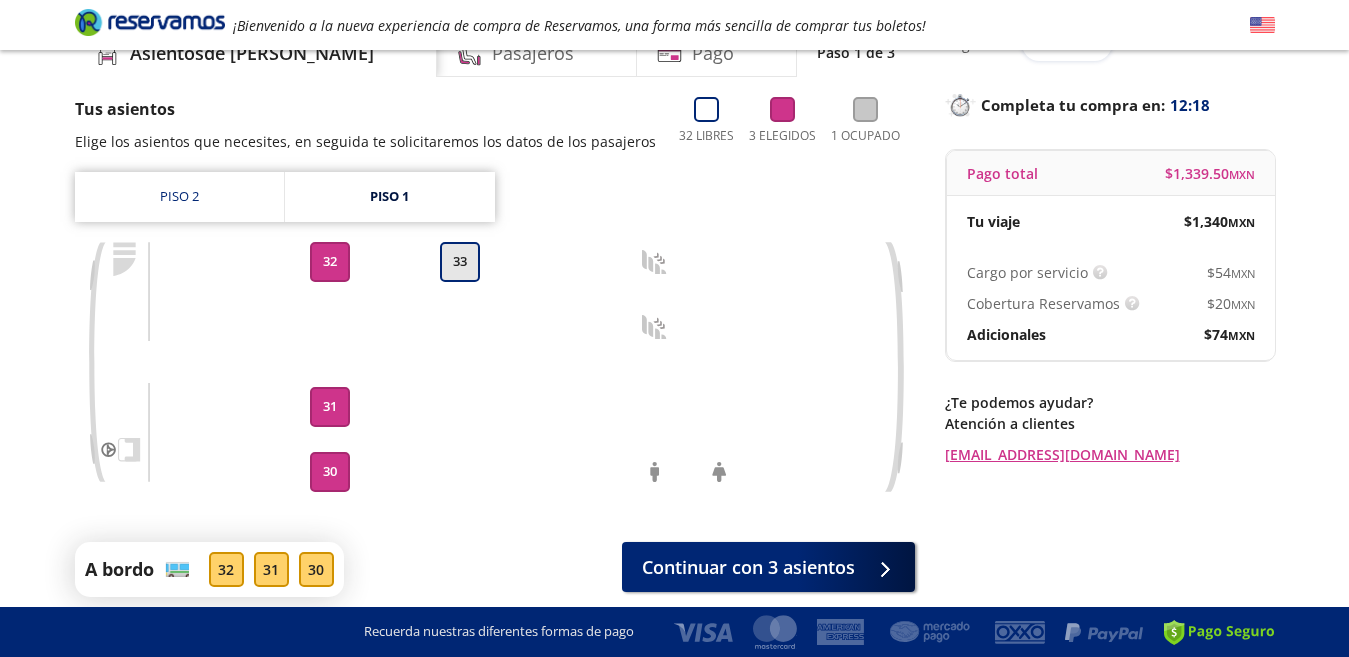 click on "33" at bounding box center (460, 262) 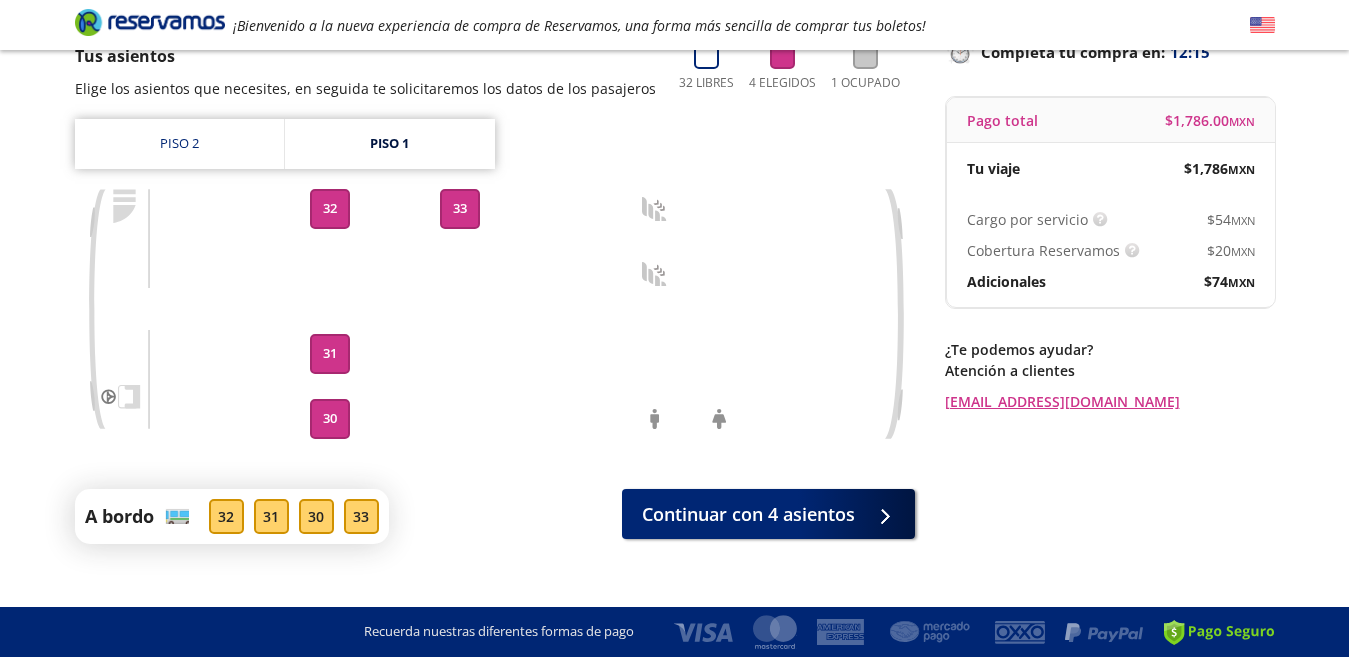 scroll, scrollTop: 181, scrollLeft: 0, axis: vertical 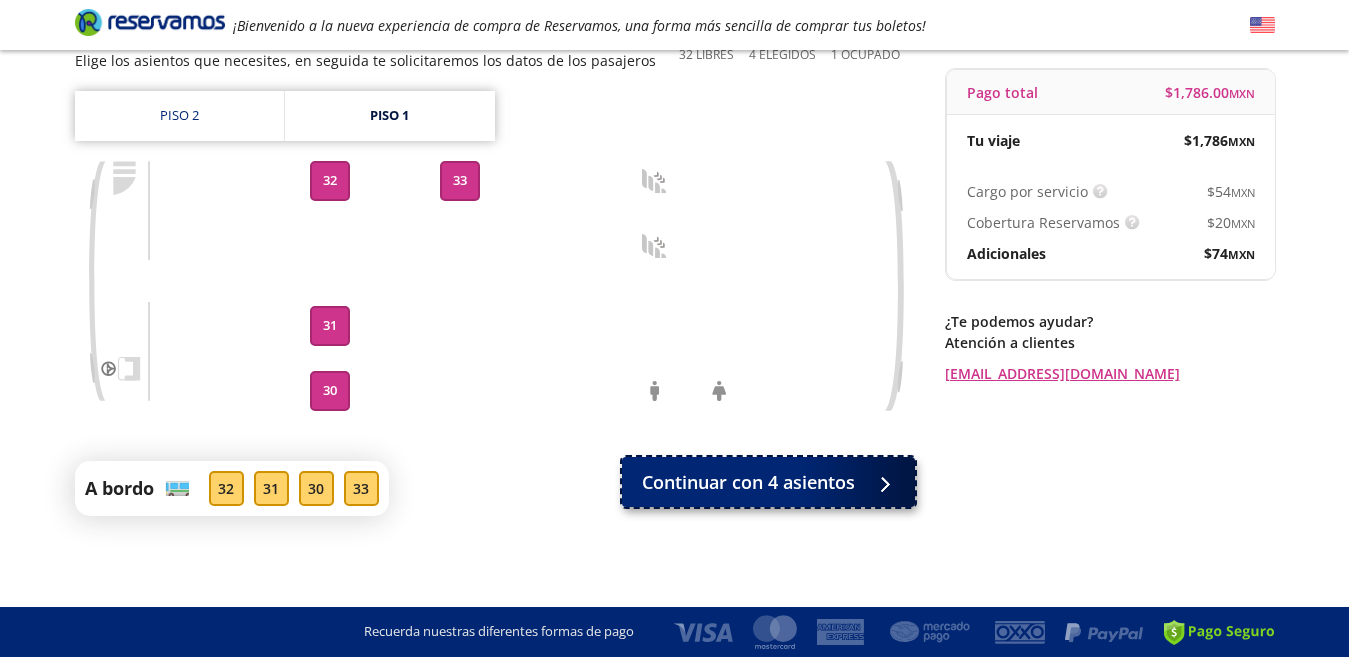 click on "Continuar con 4 asientos" at bounding box center (768, 482) 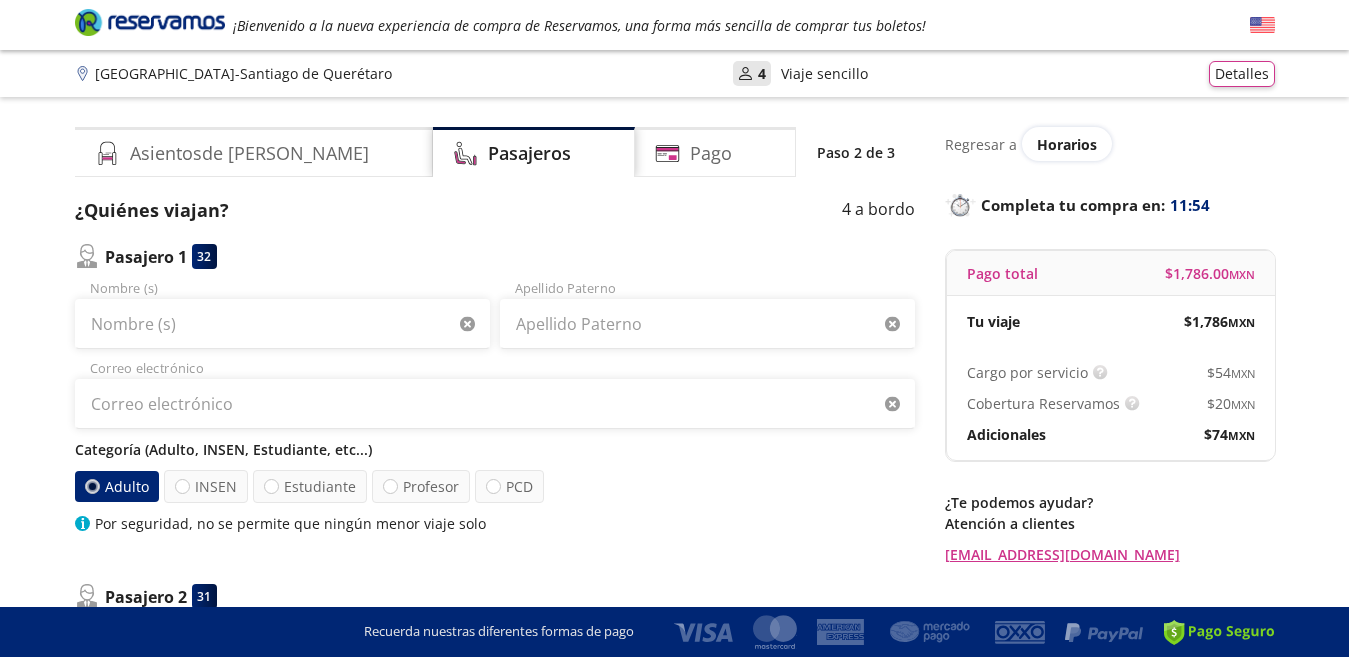 scroll, scrollTop: 100, scrollLeft: 0, axis: vertical 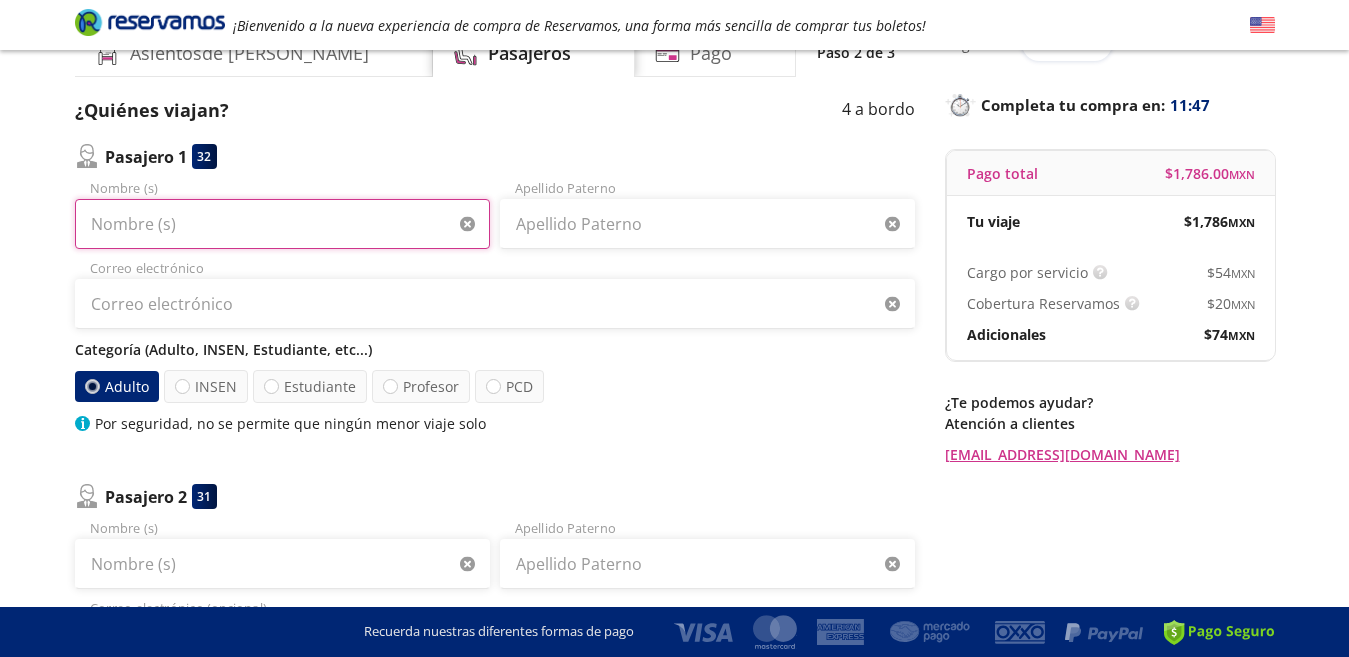 click on "Nombre (s)" at bounding box center [282, 224] 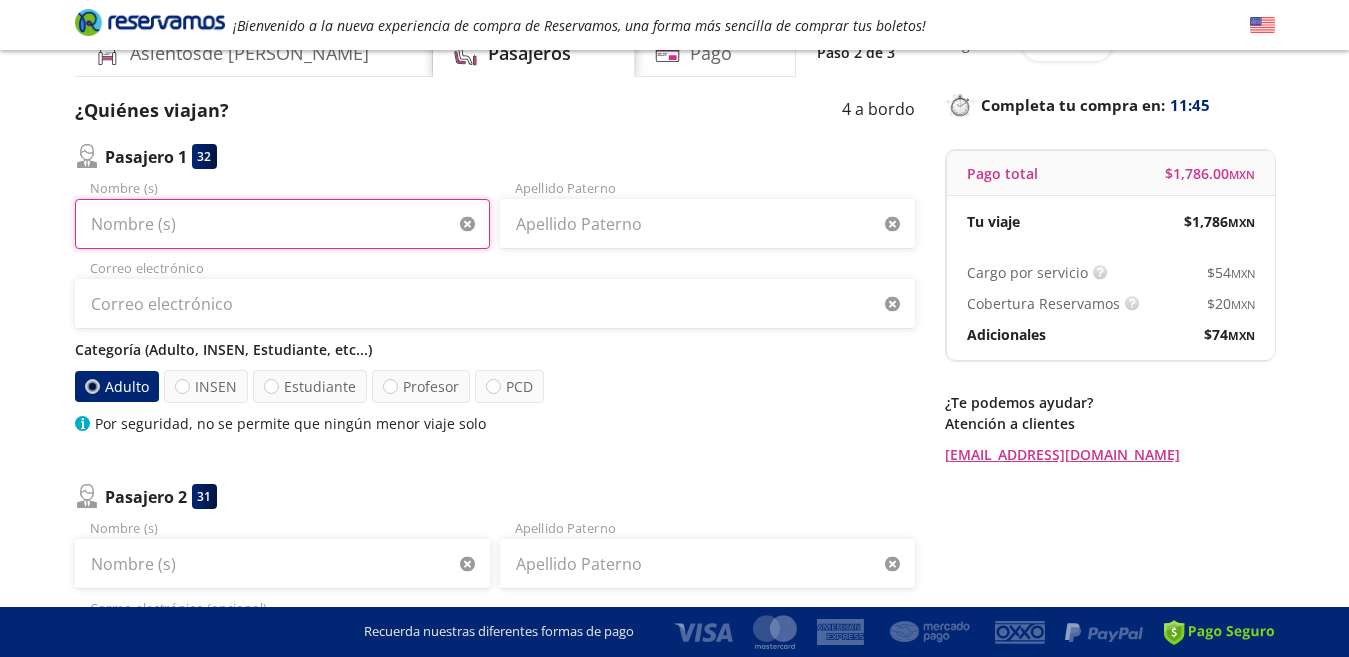 type on "[PERSON_NAME]" 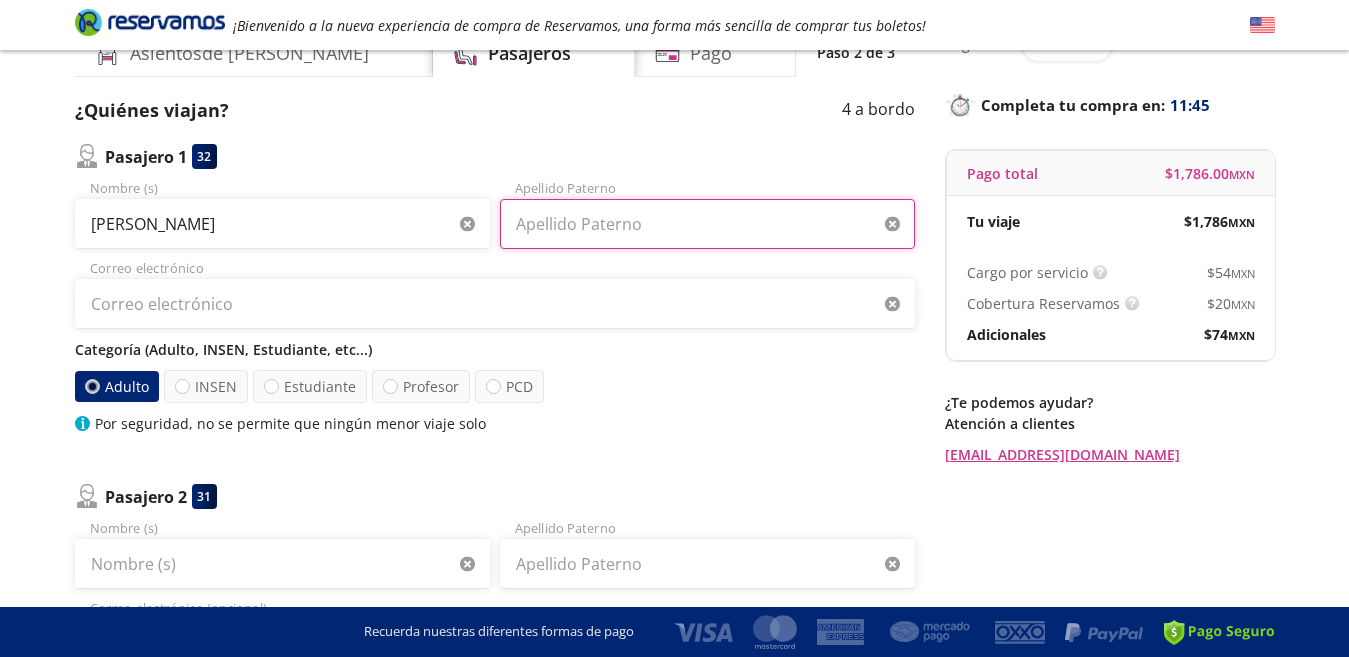 click on "Apellido Paterno" at bounding box center [707, 224] 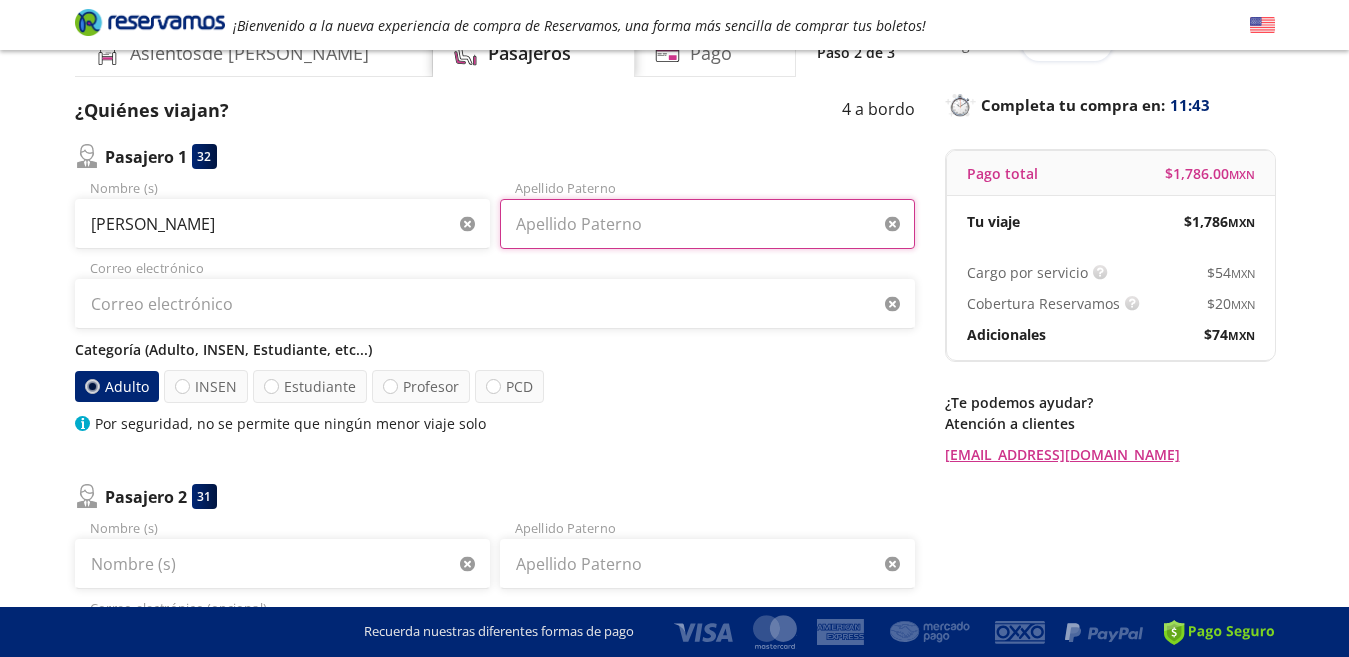 type on "[PERSON_NAME]" 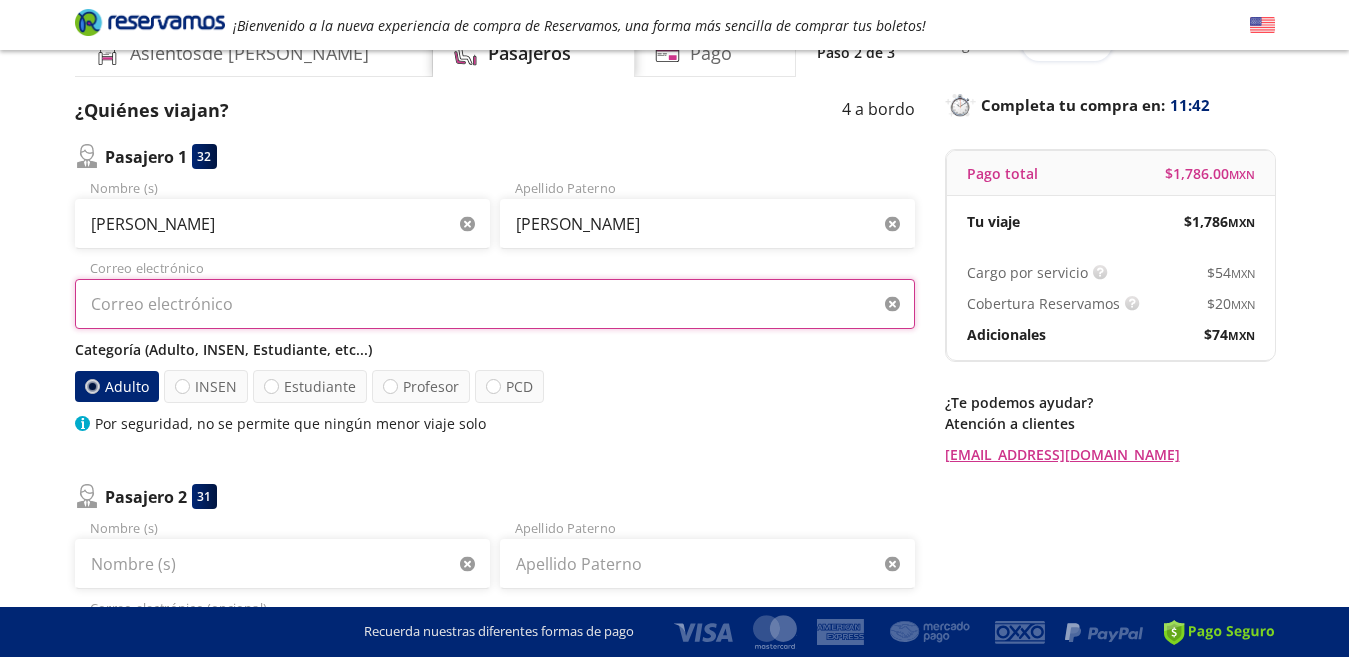 click on "Correo electrónico" at bounding box center [495, 304] 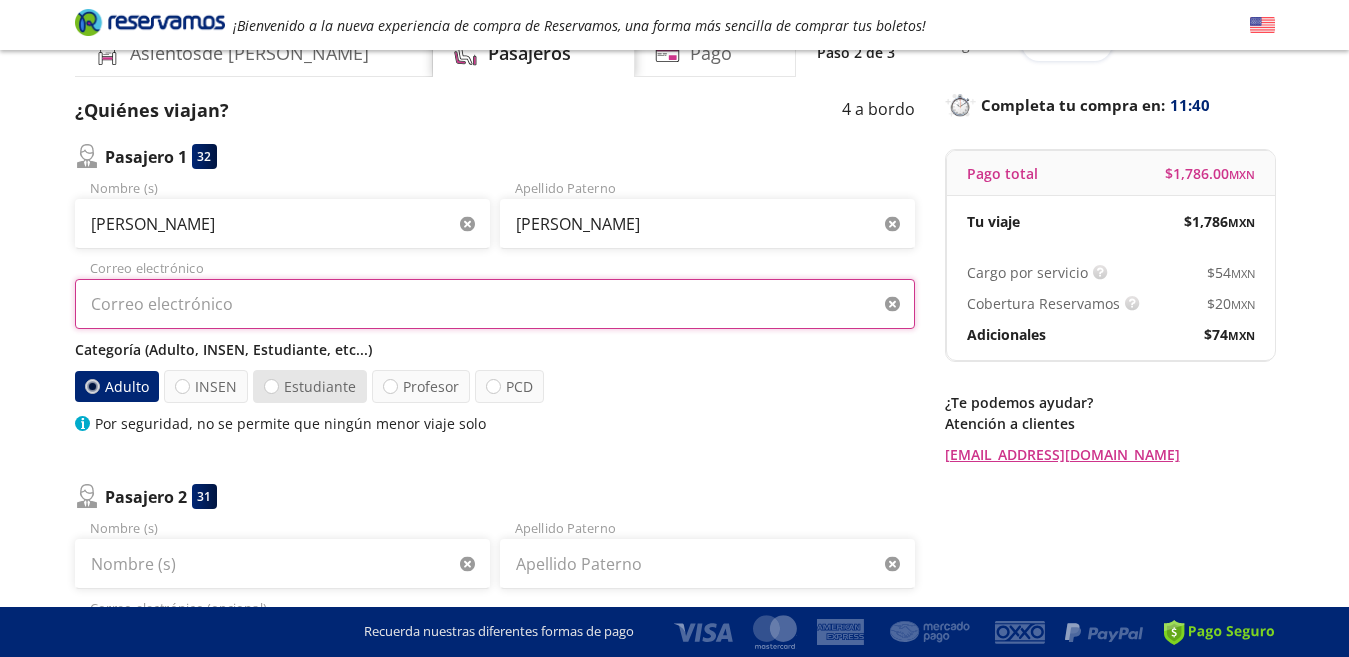 type on "[EMAIL_ADDRESS][DOMAIN_NAME]" 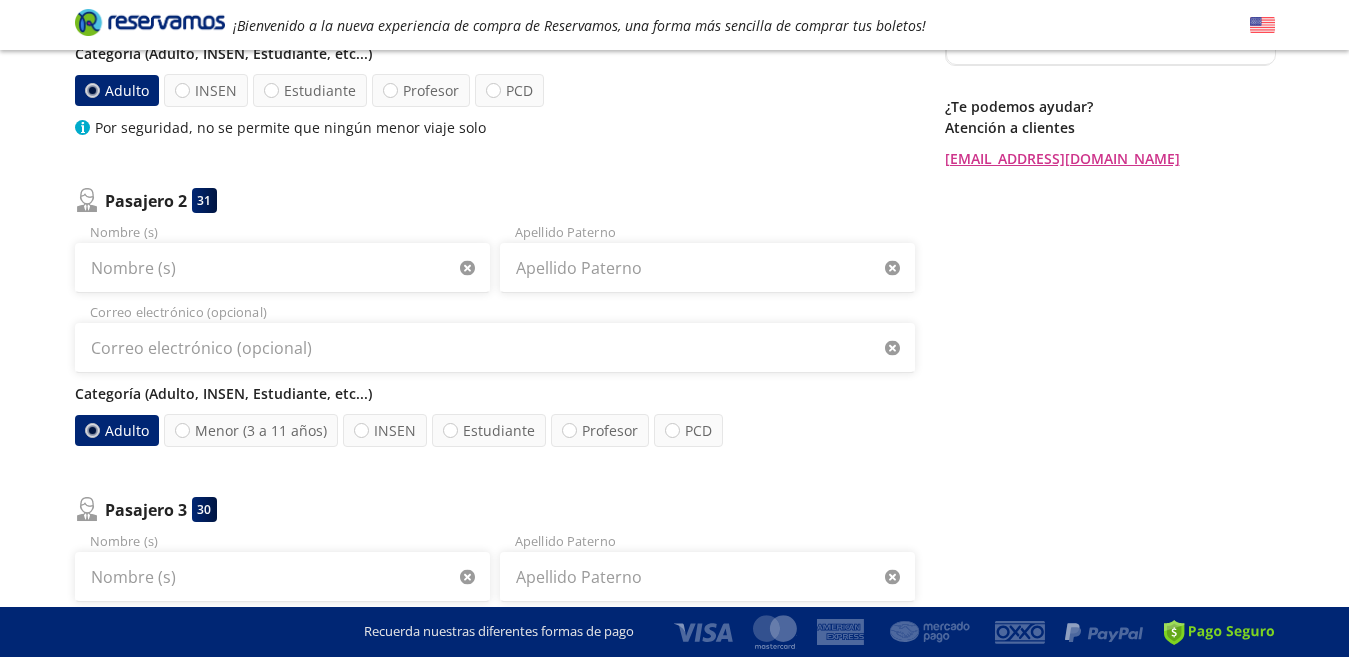 scroll, scrollTop: 400, scrollLeft: 0, axis: vertical 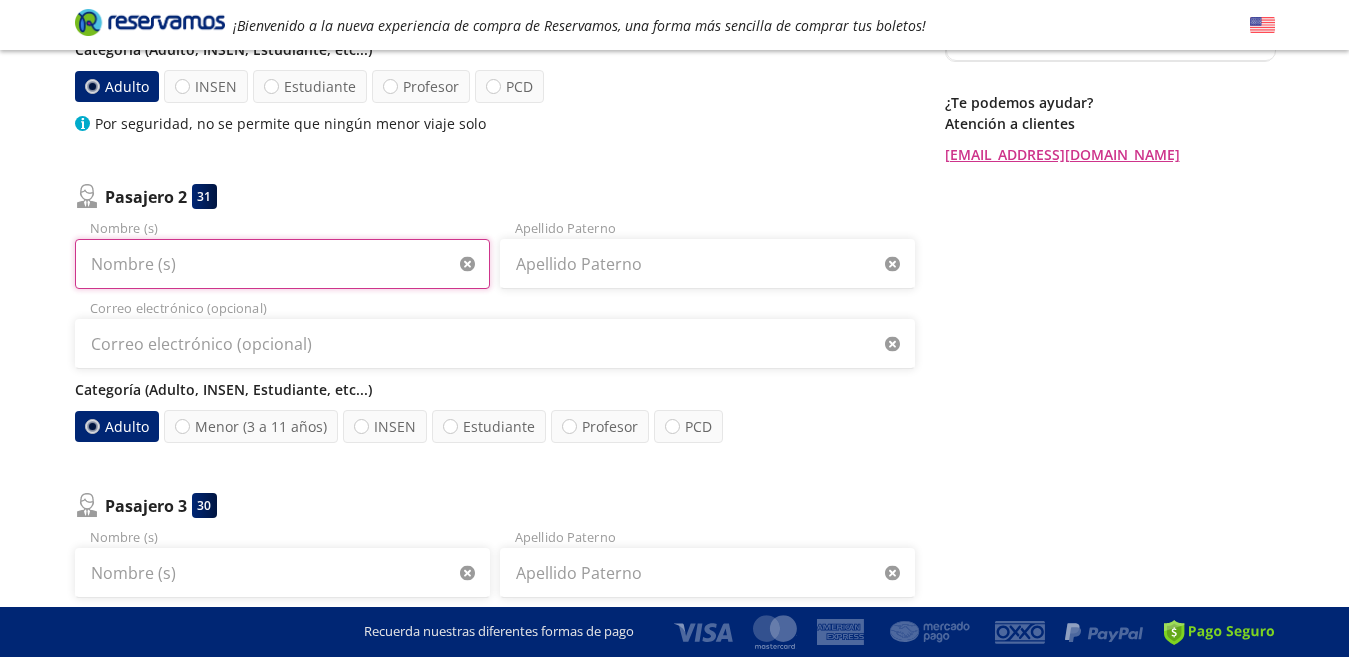 click on "Nombre (s)" at bounding box center (282, 264) 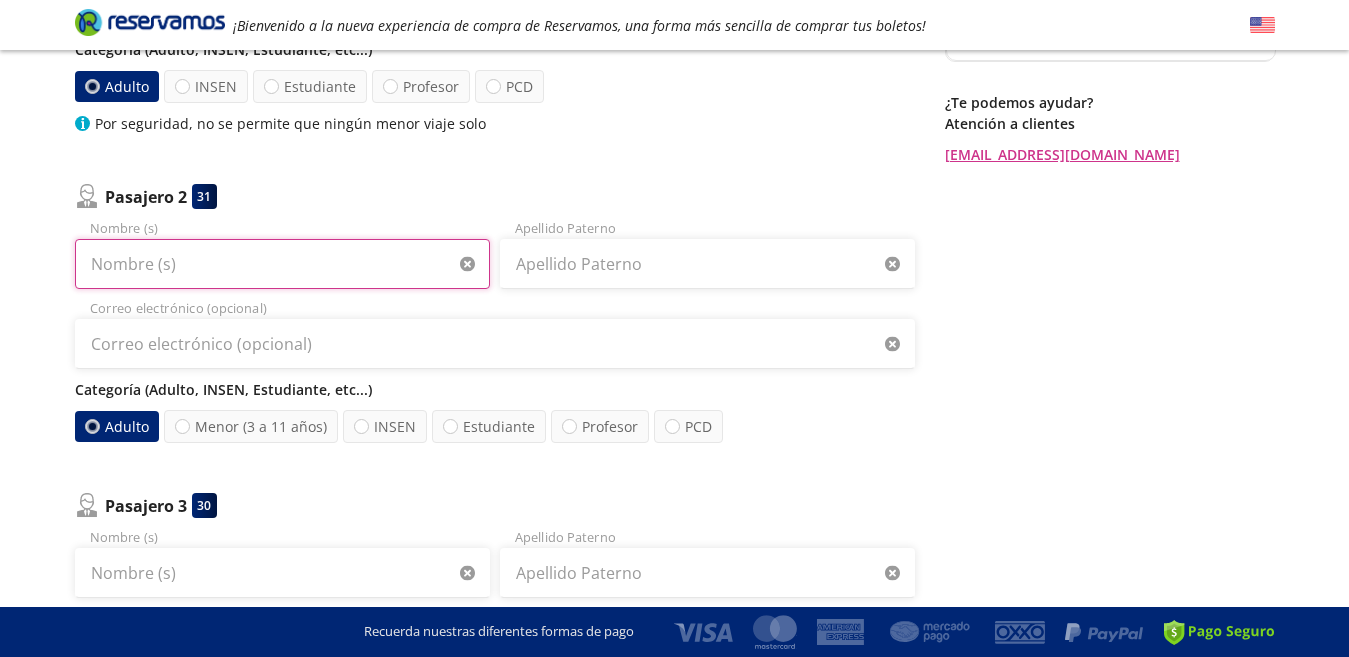 type on "[PERSON_NAME]" 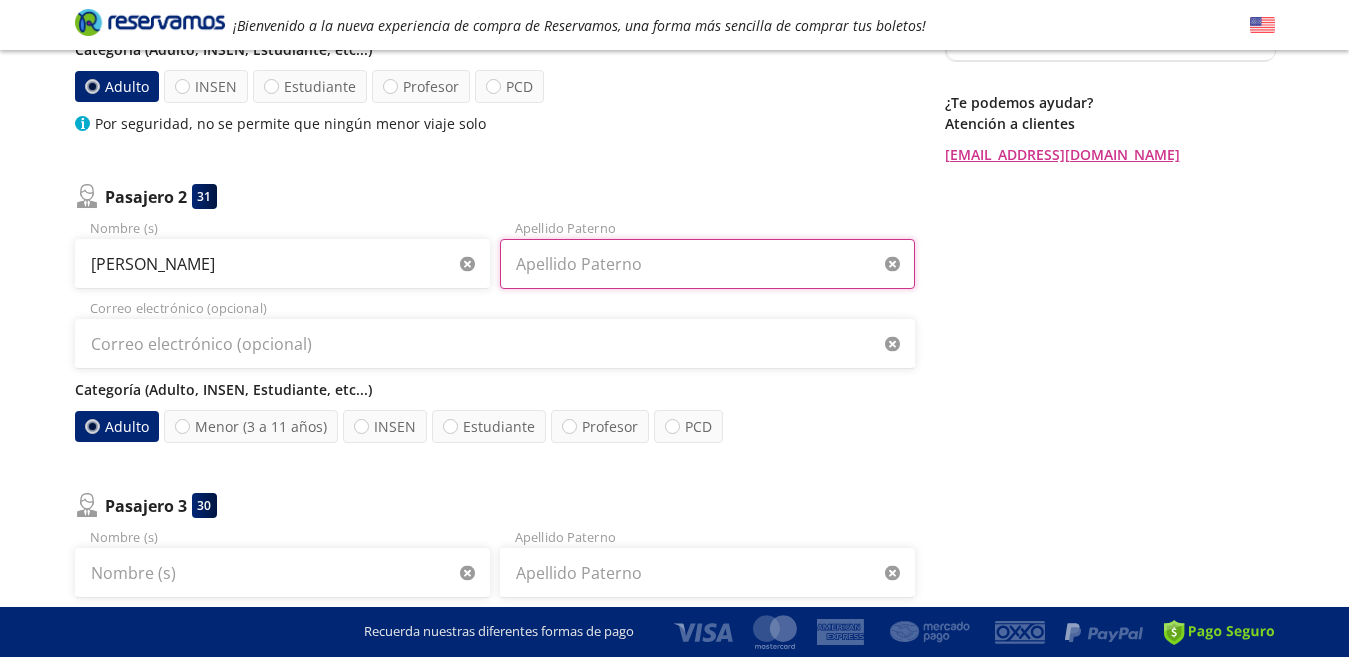 click on "Apellido Paterno" at bounding box center (707, 264) 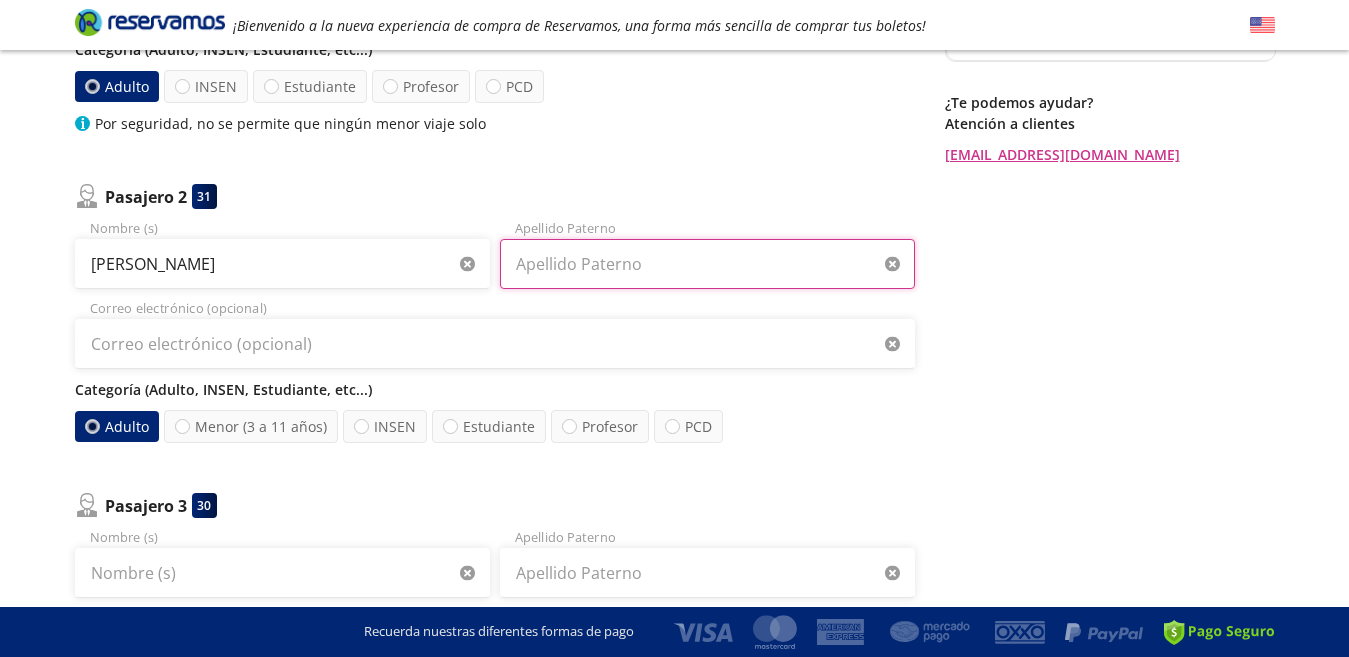 type on "[PERSON_NAME]" 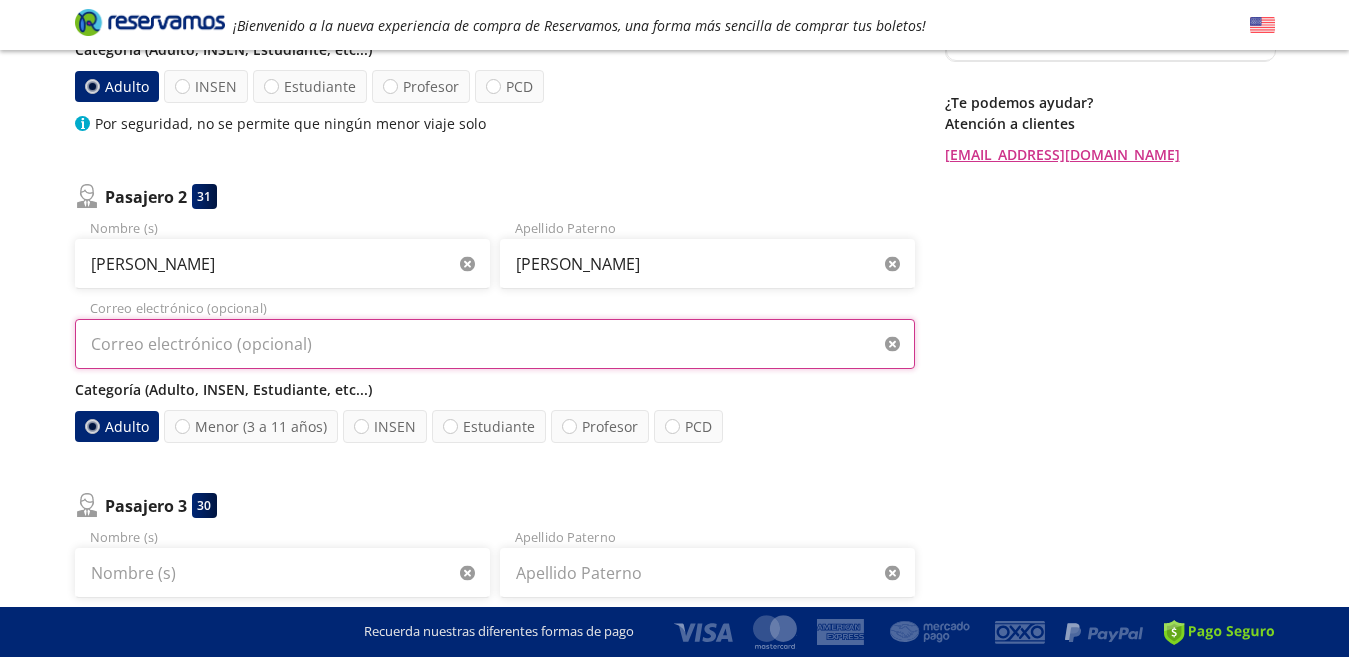 click on "Correo electrónico (opcional)" at bounding box center (495, 344) 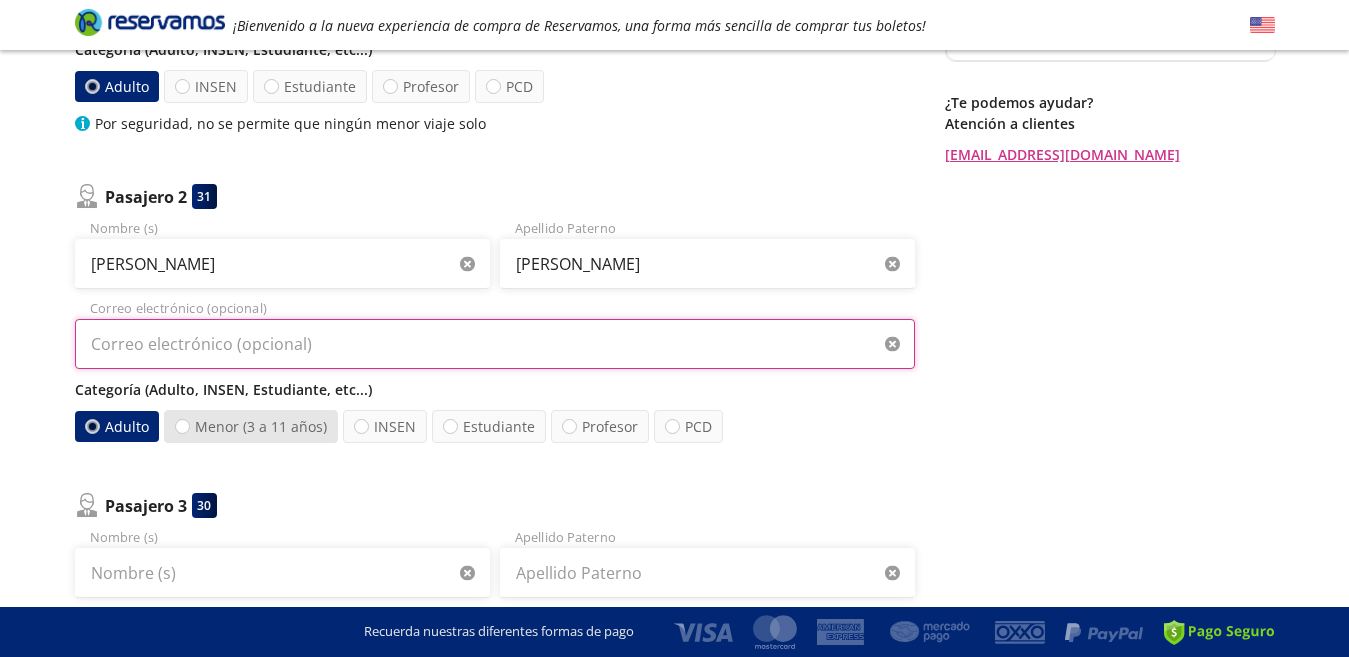 type on "[EMAIL_ADDRESS][DOMAIN_NAME]" 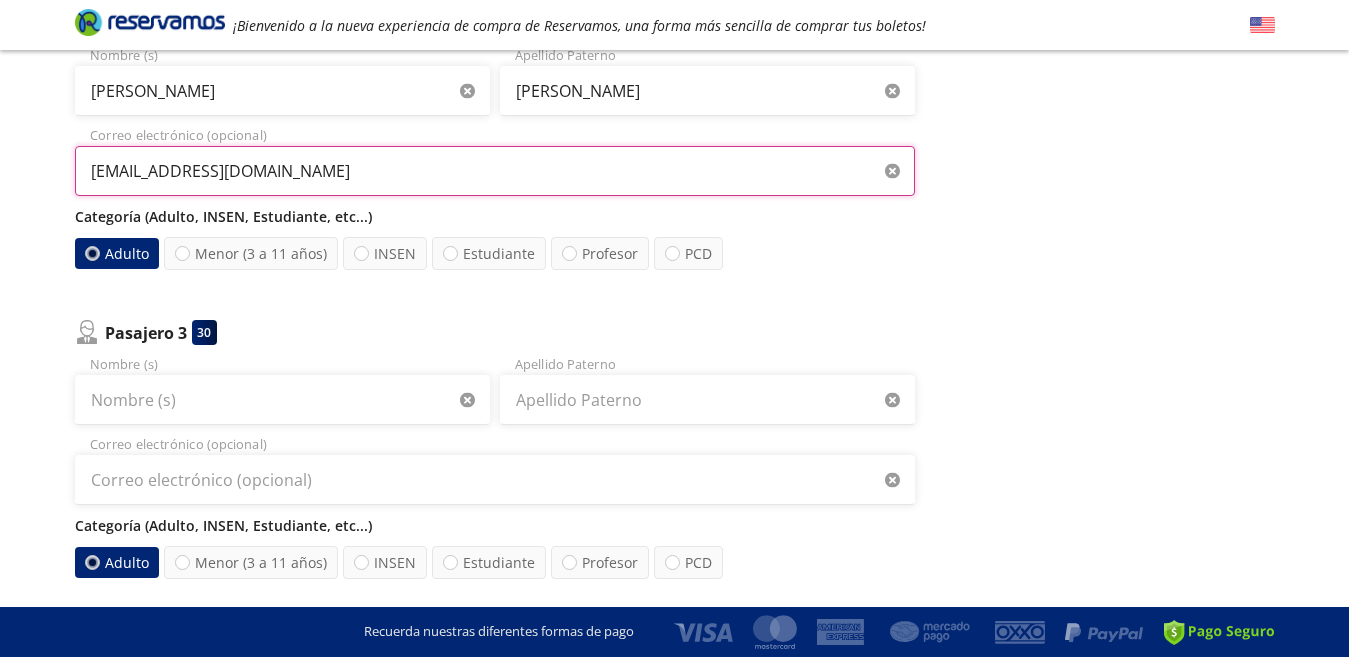 scroll, scrollTop: 600, scrollLeft: 0, axis: vertical 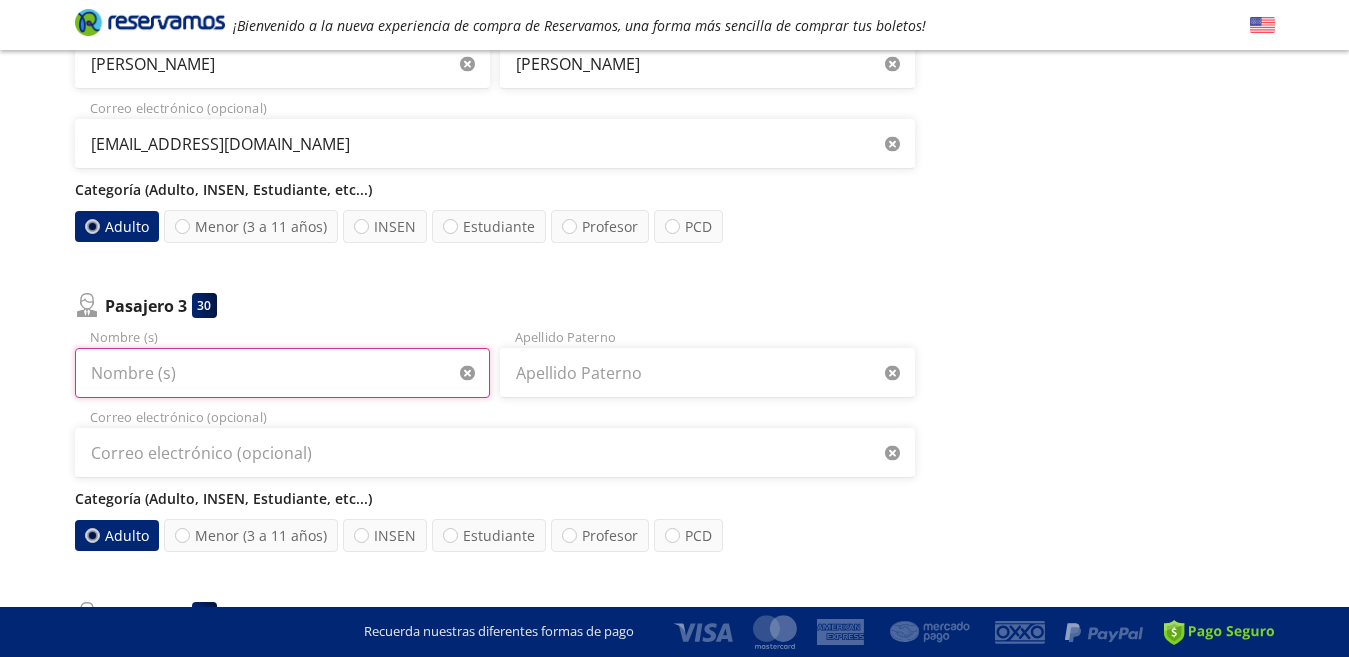 click on "Nombre (s)" at bounding box center [282, 373] 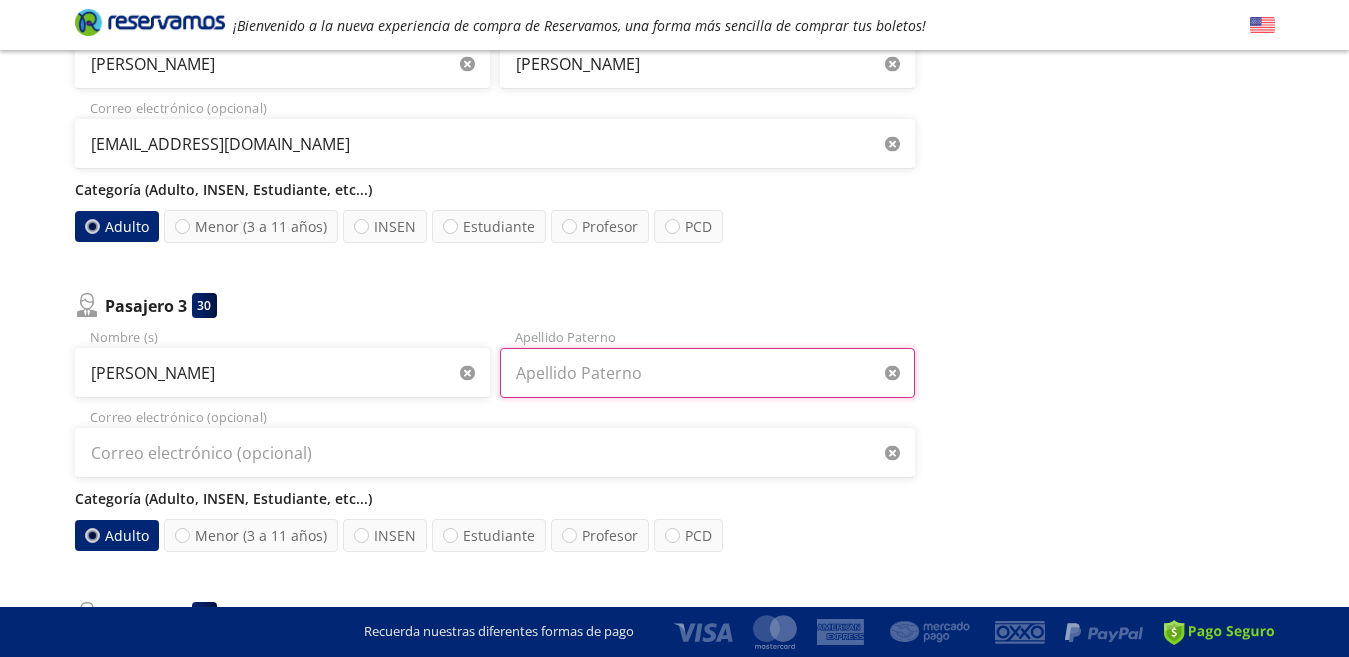 click on "Apellido Paterno" at bounding box center [707, 373] 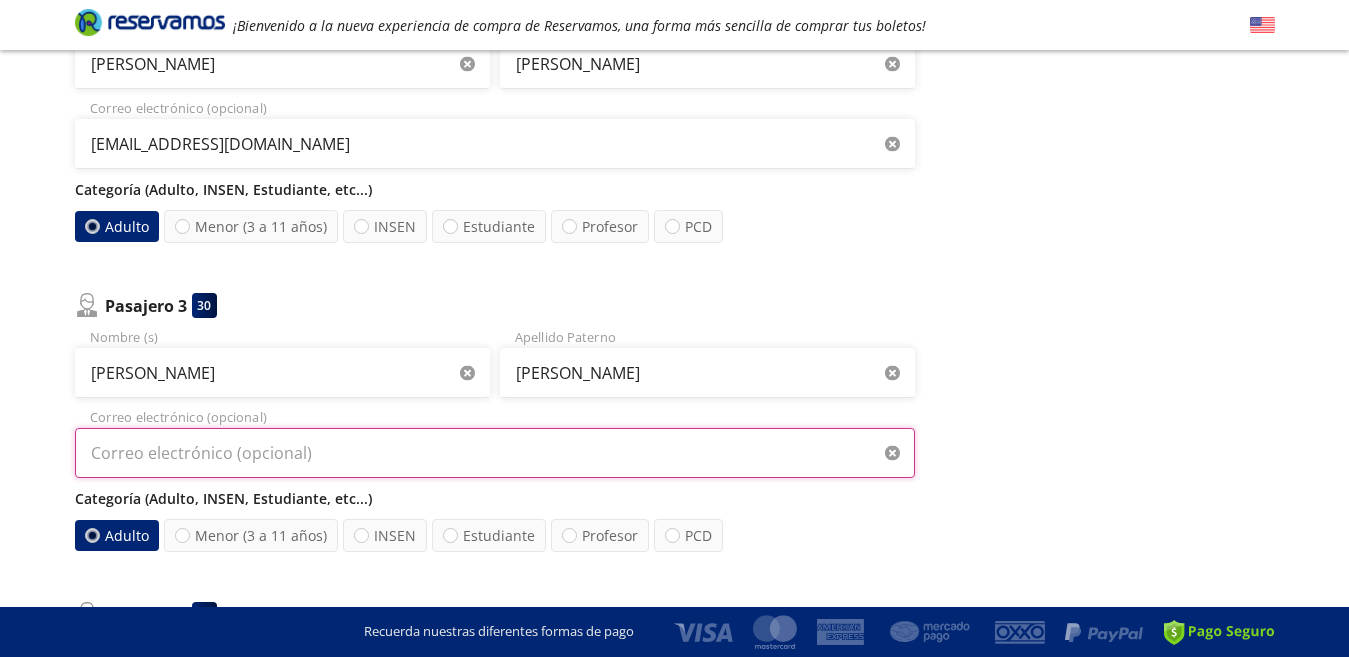 click on "Correo electrónico (opcional)" at bounding box center [495, 453] 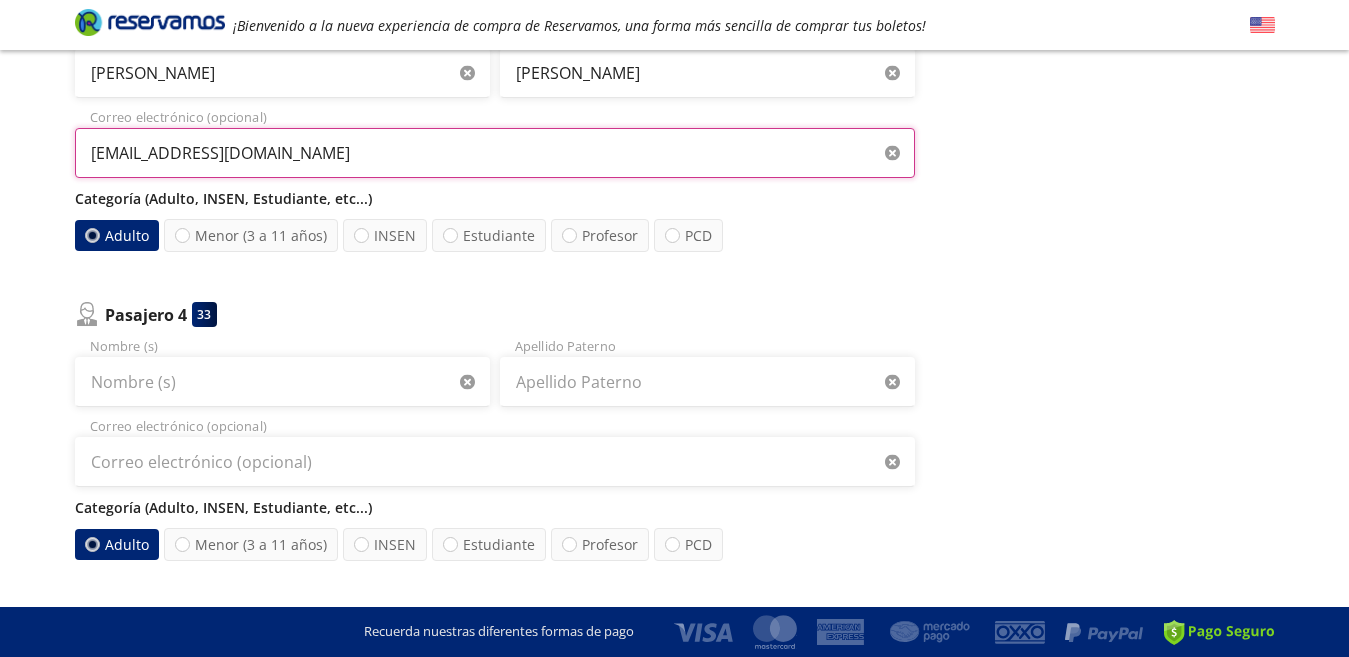 scroll, scrollTop: 1000, scrollLeft: 0, axis: vertical 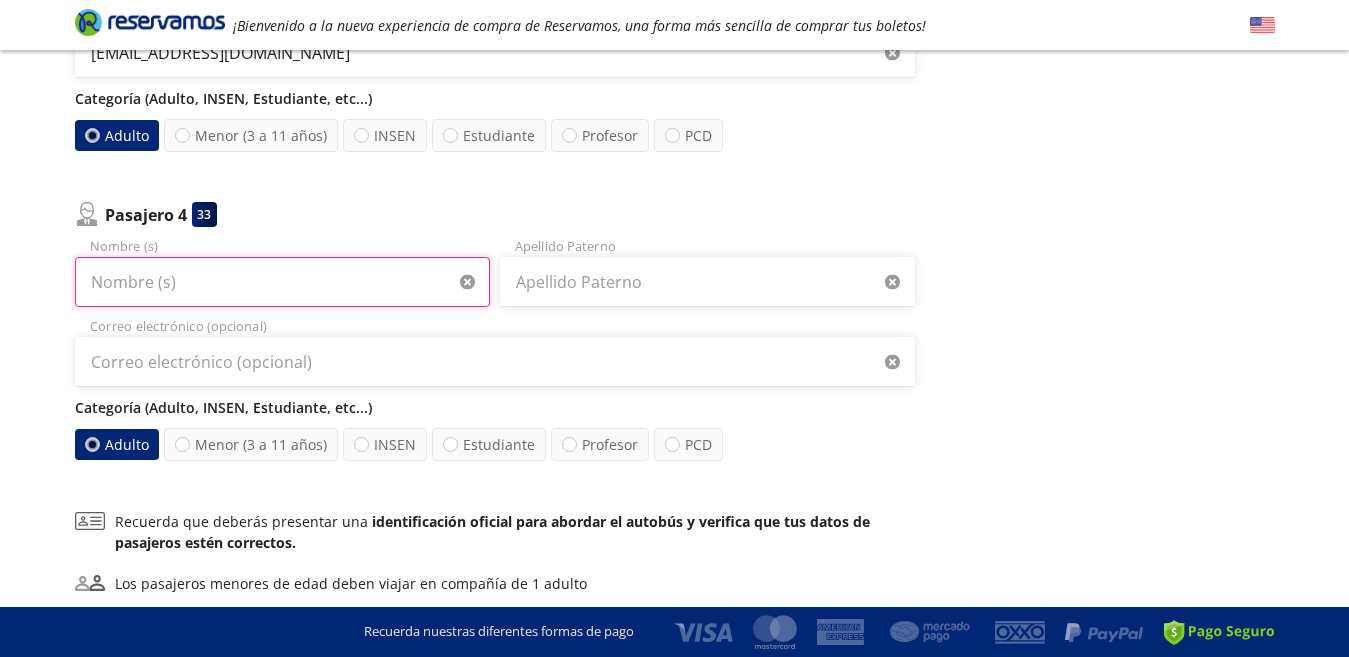 click on "Nombre (s)" at bounding box center [282, 282] 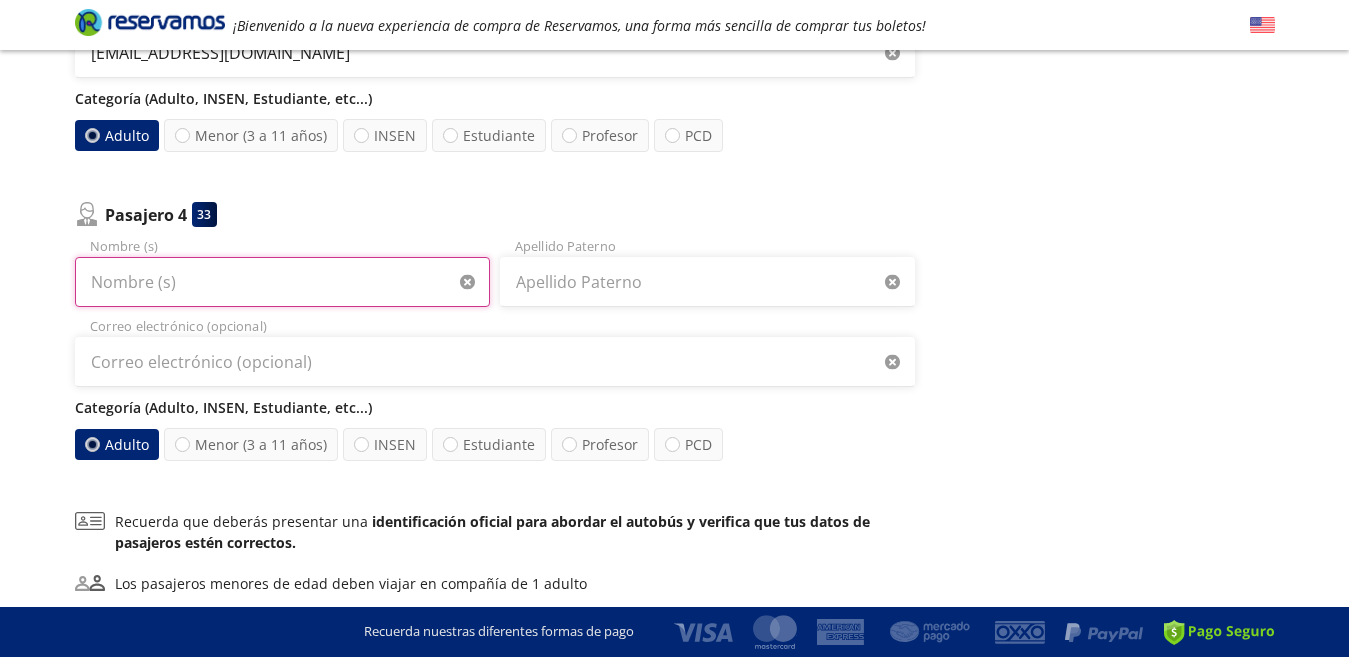type on "[PERSON_NAME]" 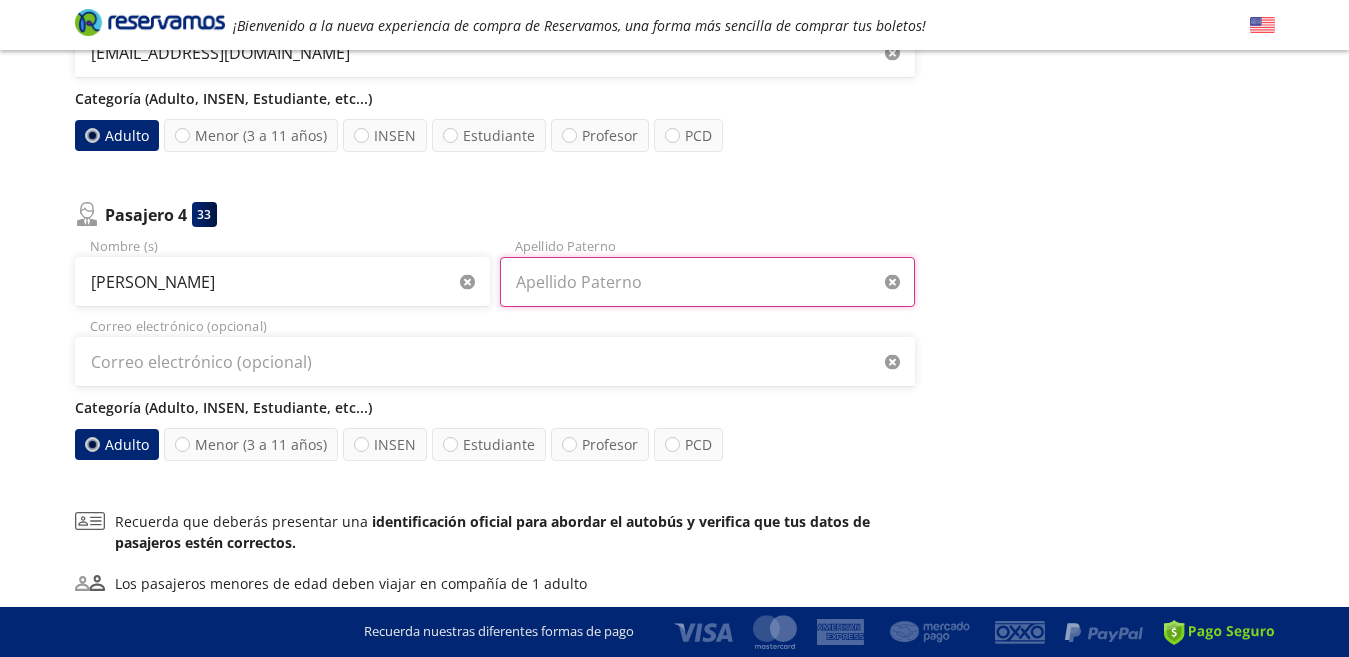 click on "Apellido Paterno" at bounding box center [707, 282] 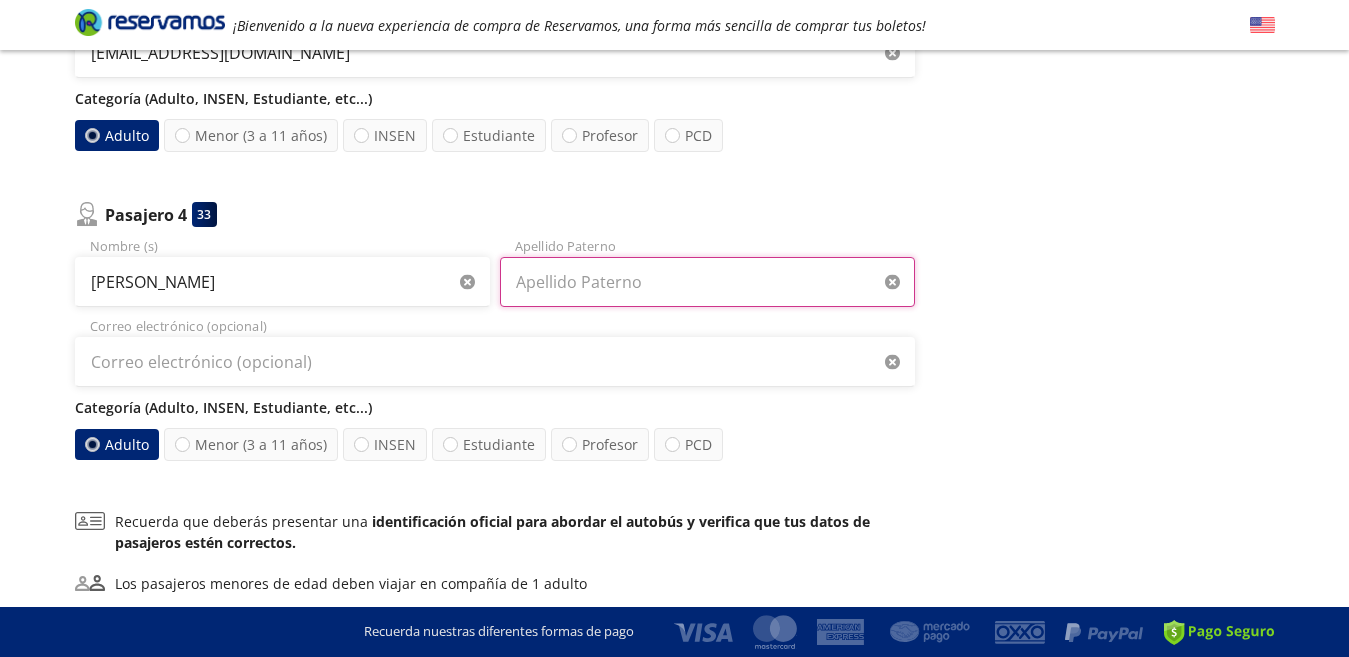 type on "[PERSON_NAME]" 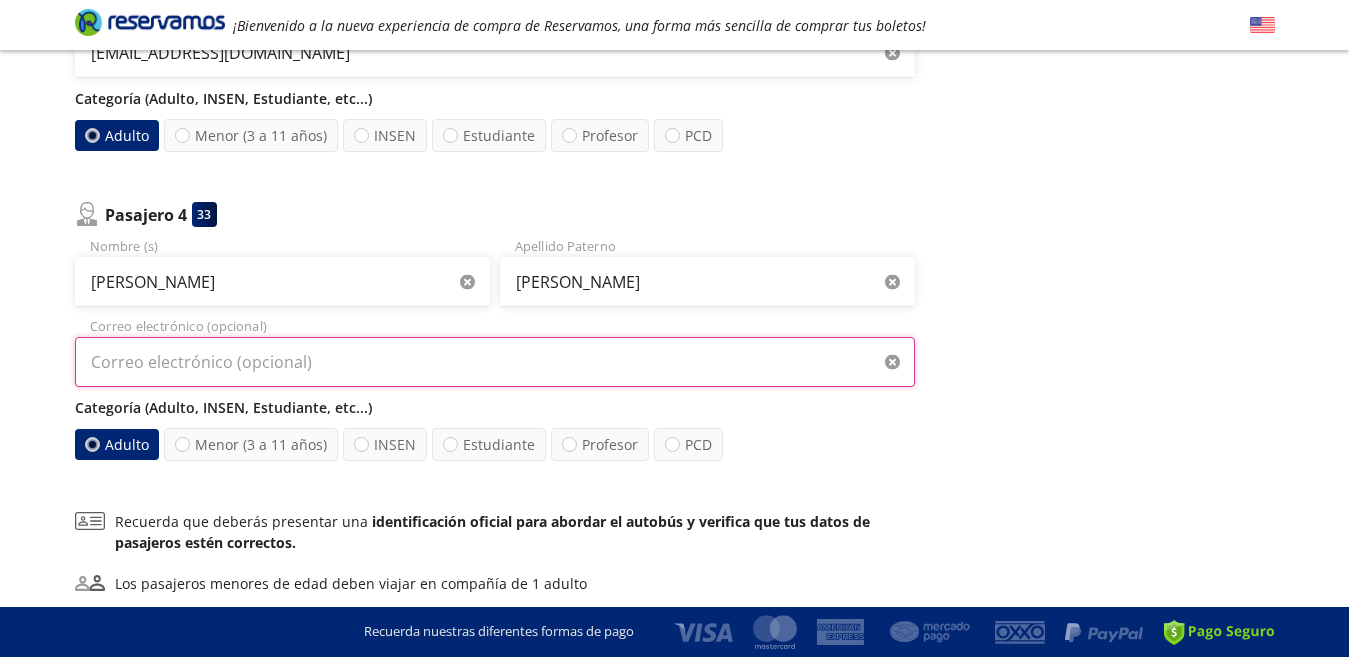 click on "Correo electrónico (opcional)" at bounding box center [495, 362] 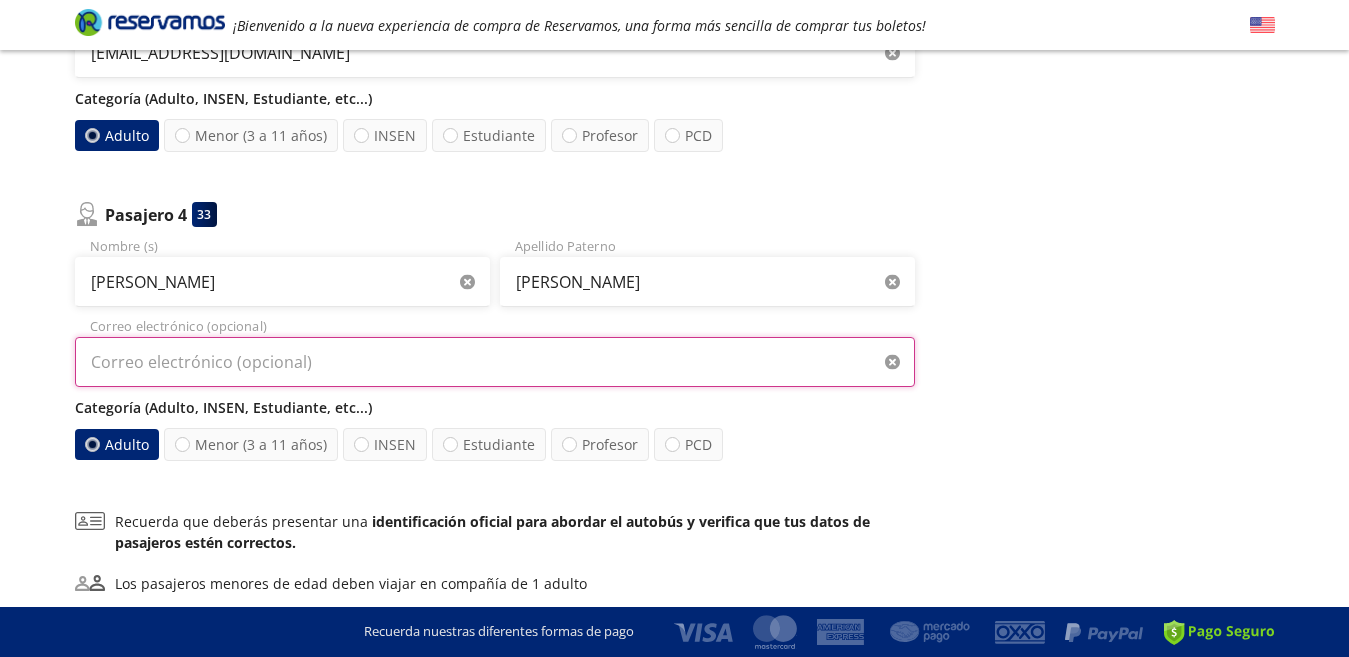 type on "[EMAIL_ADDRESS][DOMAIN_NAME]" 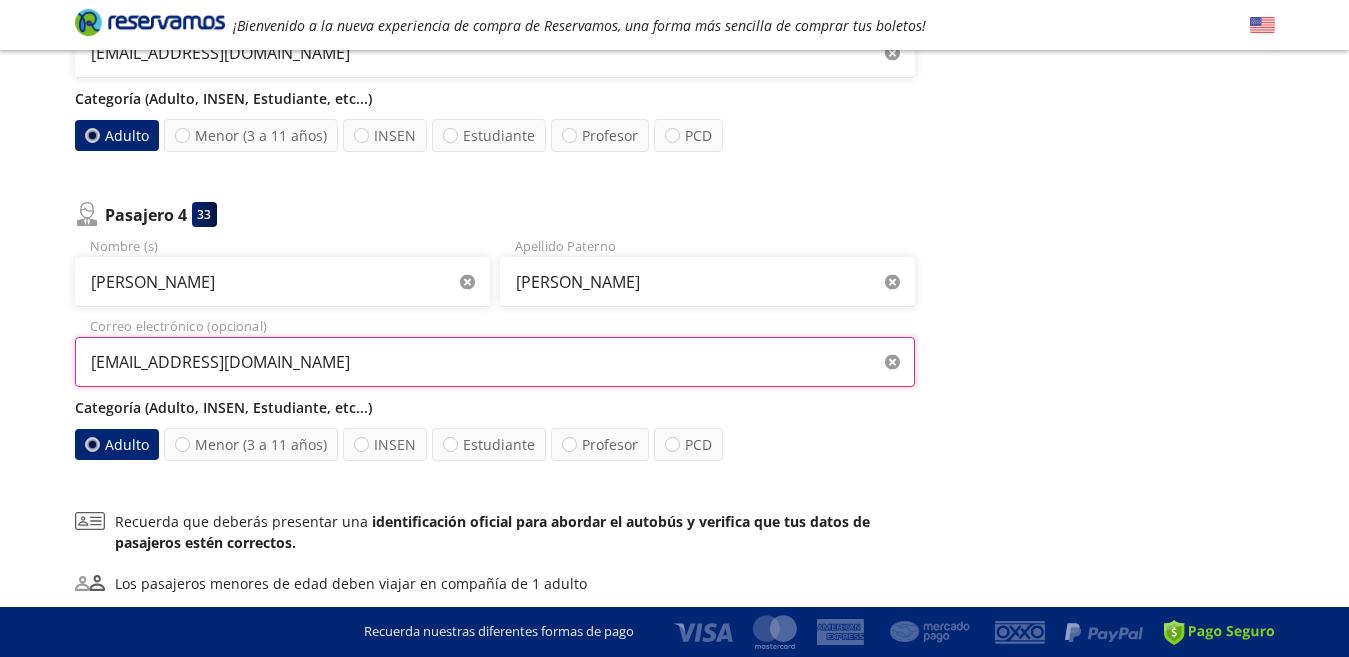 scroll, scrollTop: 1178, scrollLeft: 0, axis: vertical 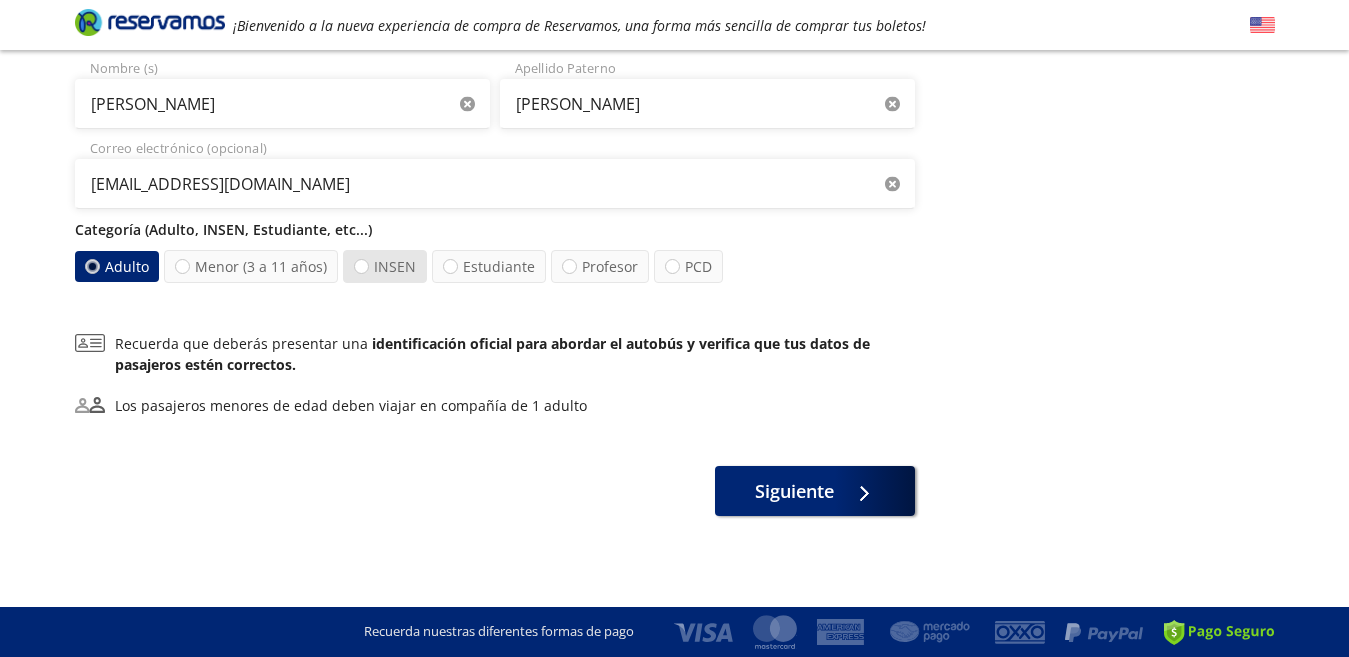 click on "INSEN" at bounding box center [385, 266] 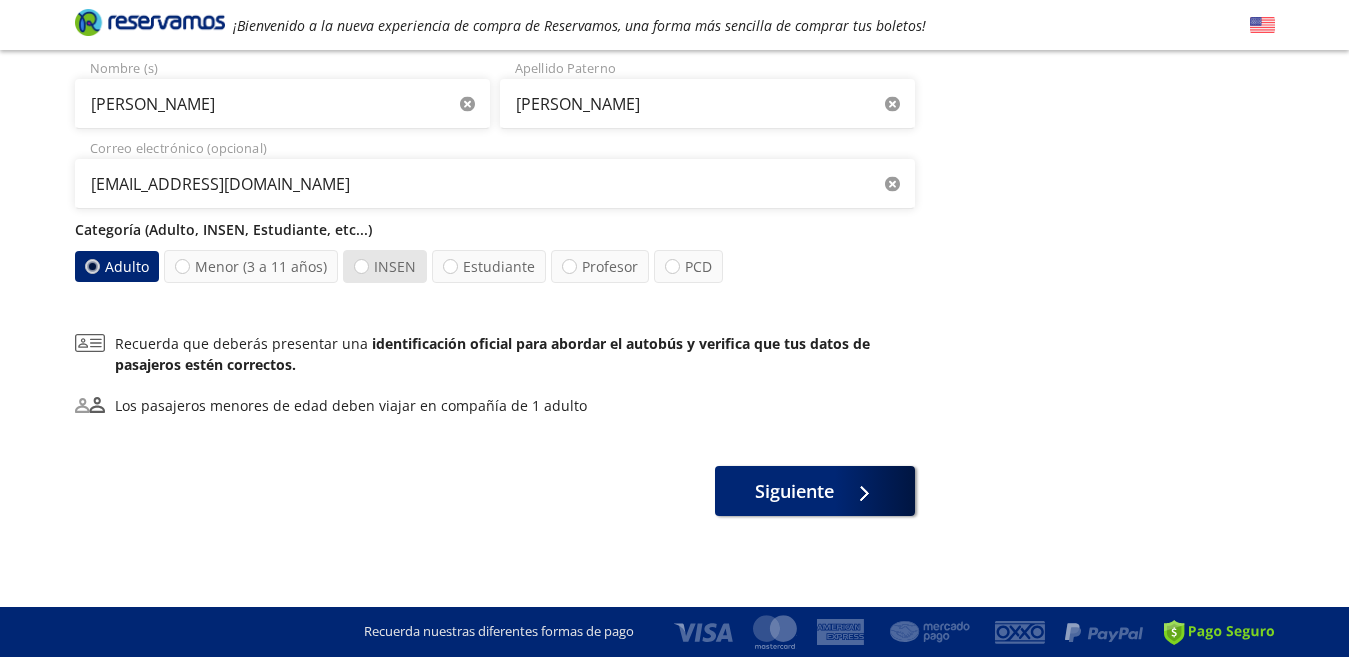 click on "INSEN" at bounding box center [361, 266] 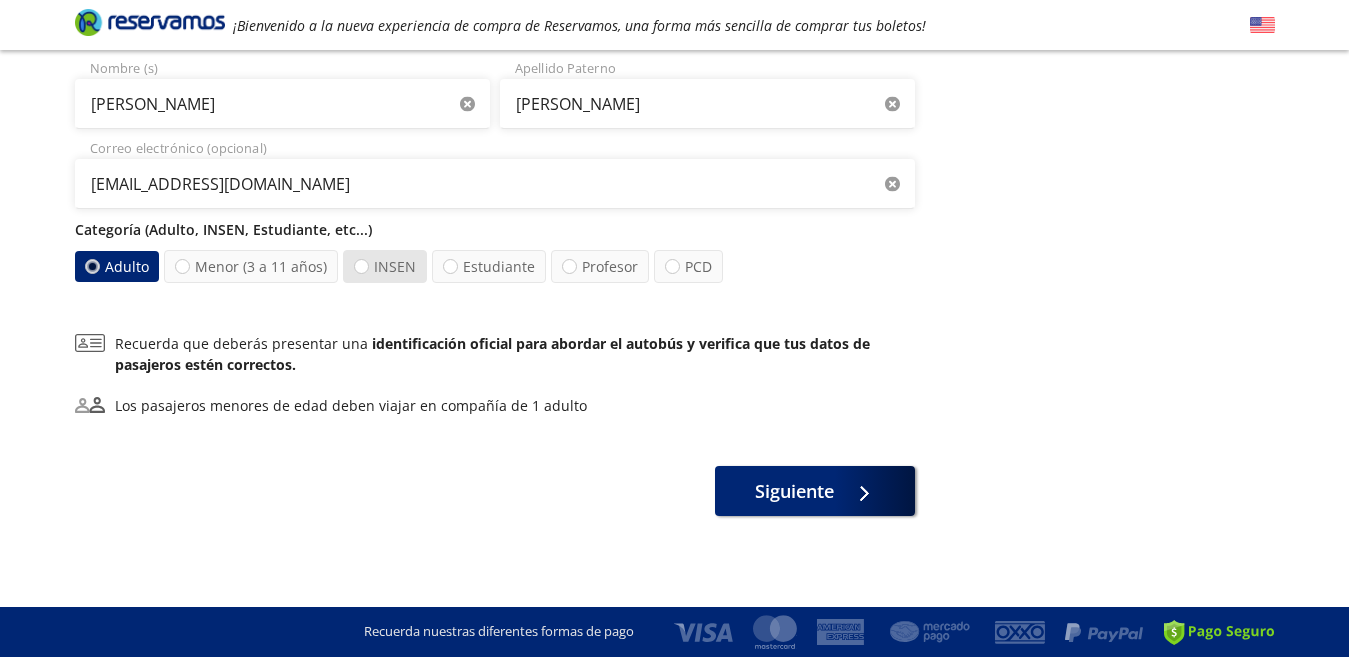 radio on "true" 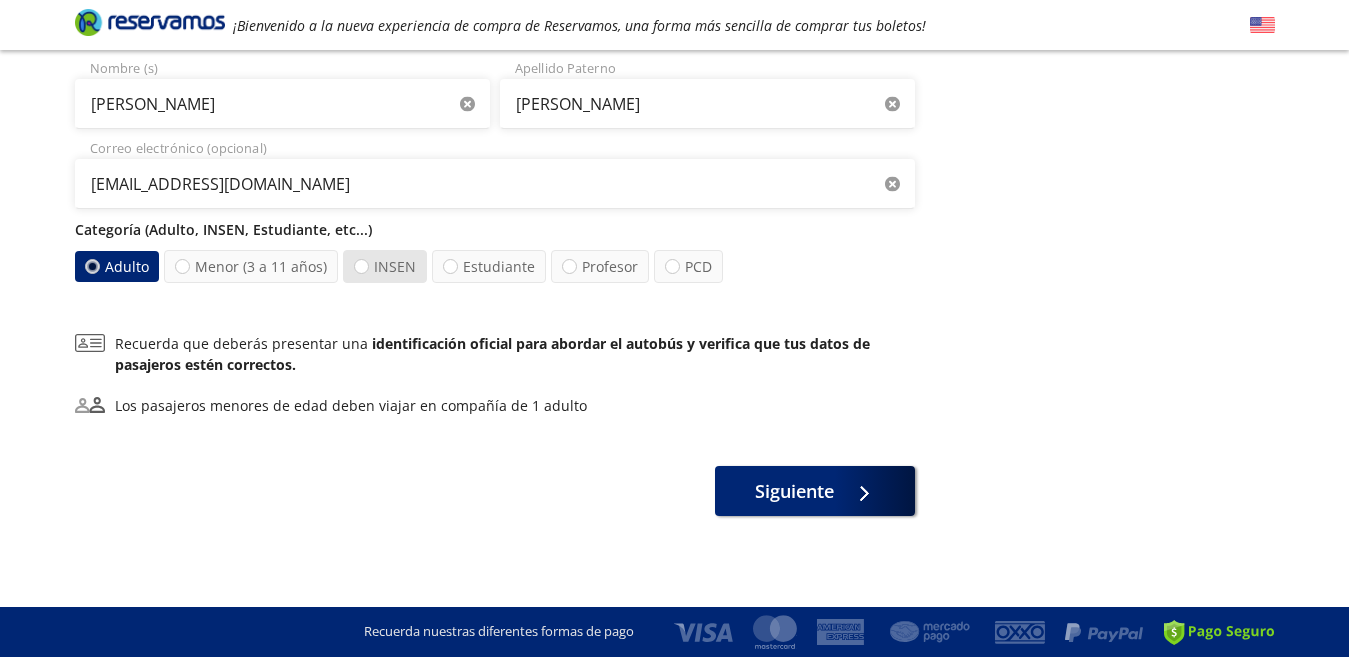 radio on "false" 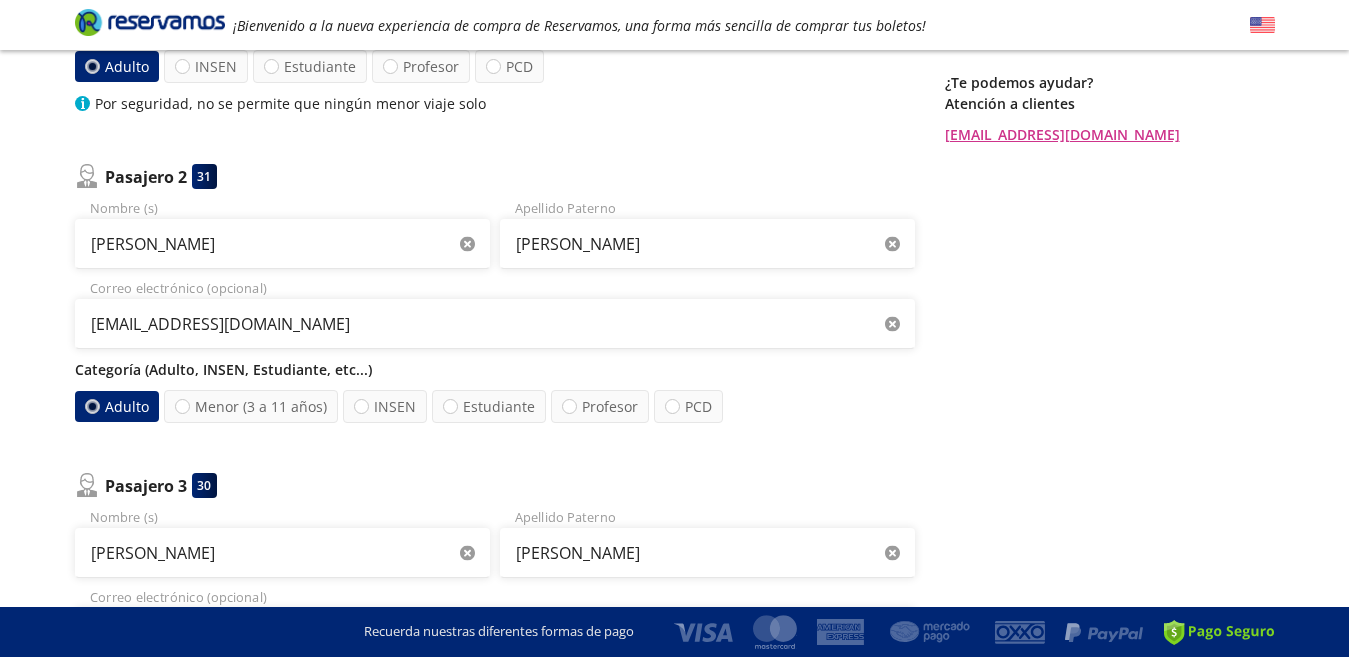 scroll, scrollTop: 478, scrollLeft: 0, axis: vertical 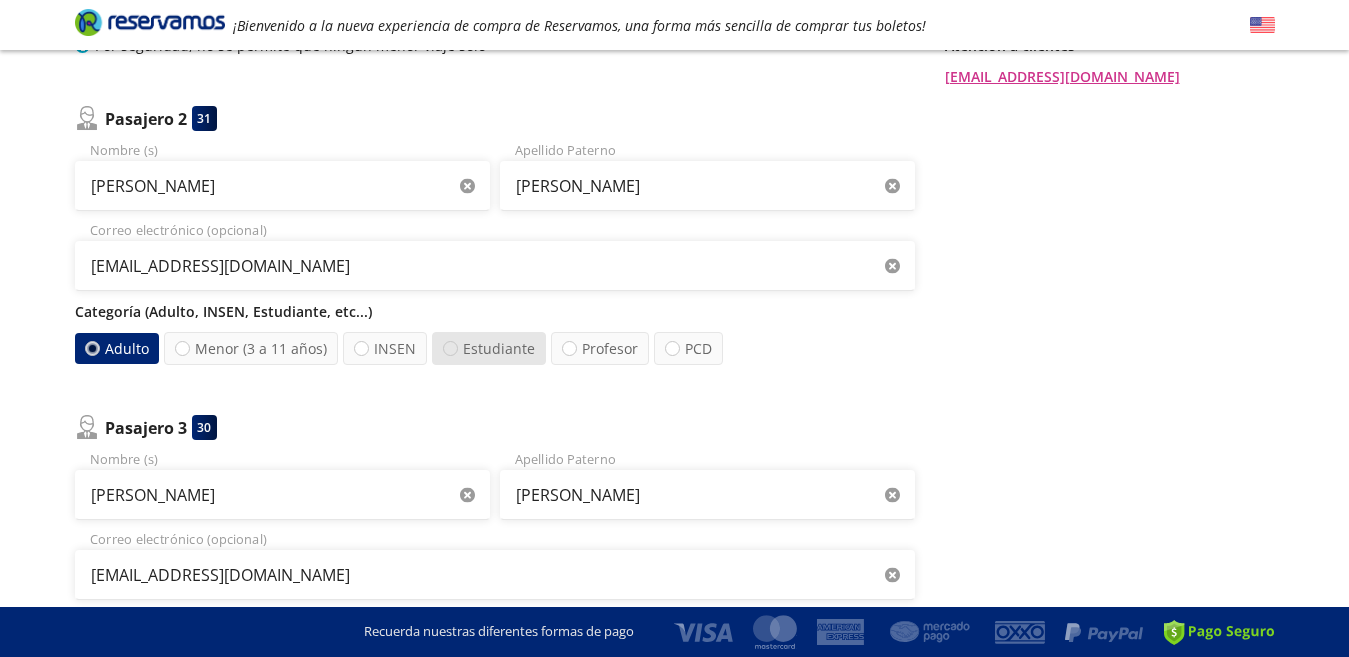 click at bounding box center (450, 348) 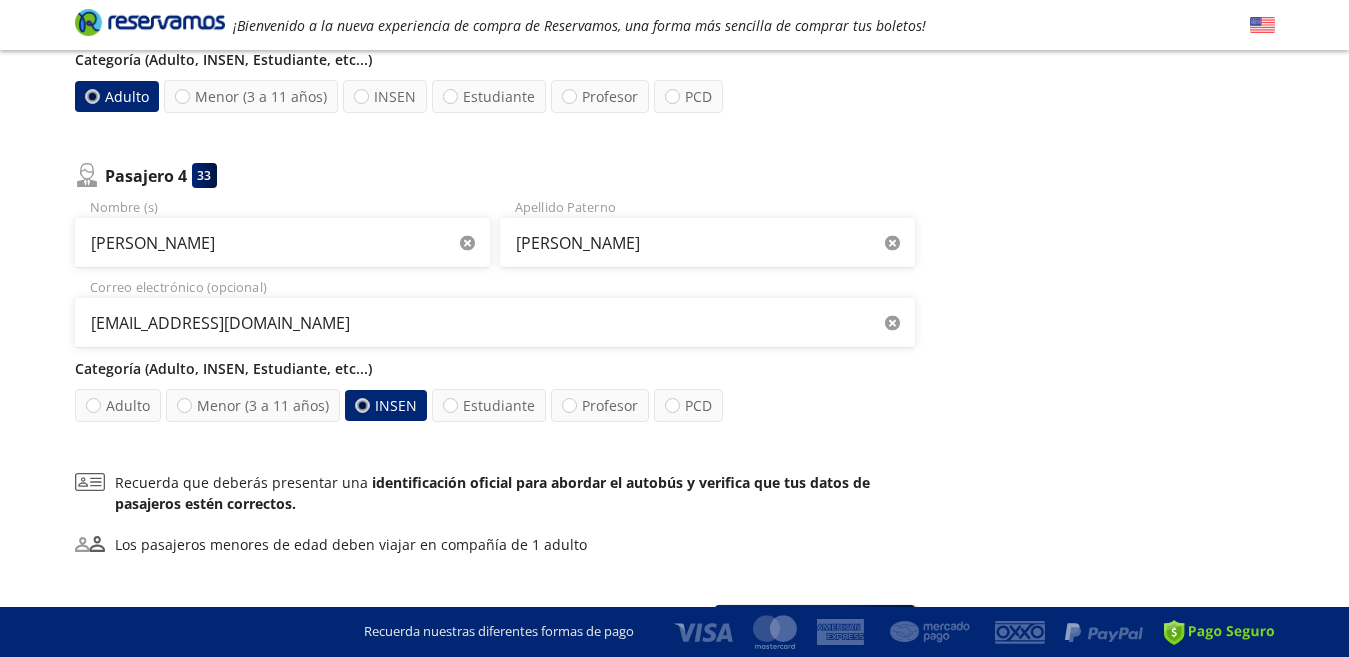 scroll, scrollTop: 1178, scrollLeft: 0, axis: vertical 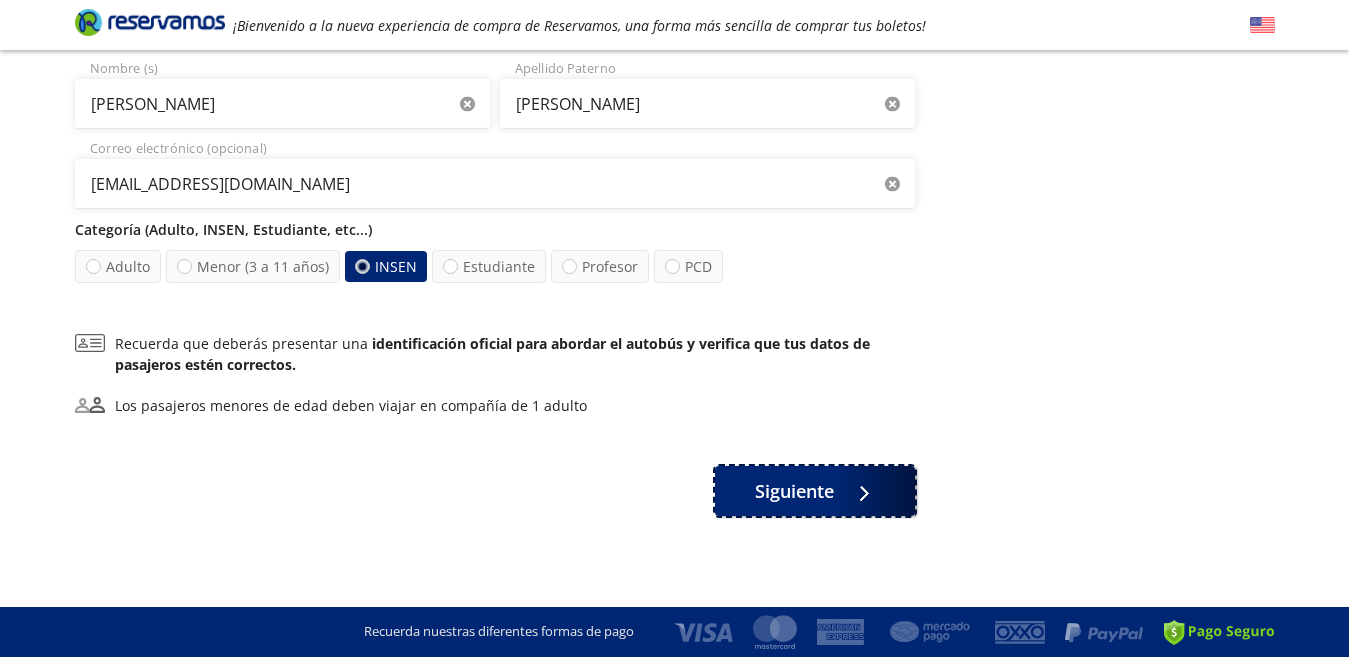 drag, startPoint x: 853, startPoint y: 501, endPoint x: 475, endPoint y: 442, distance: 382.57678 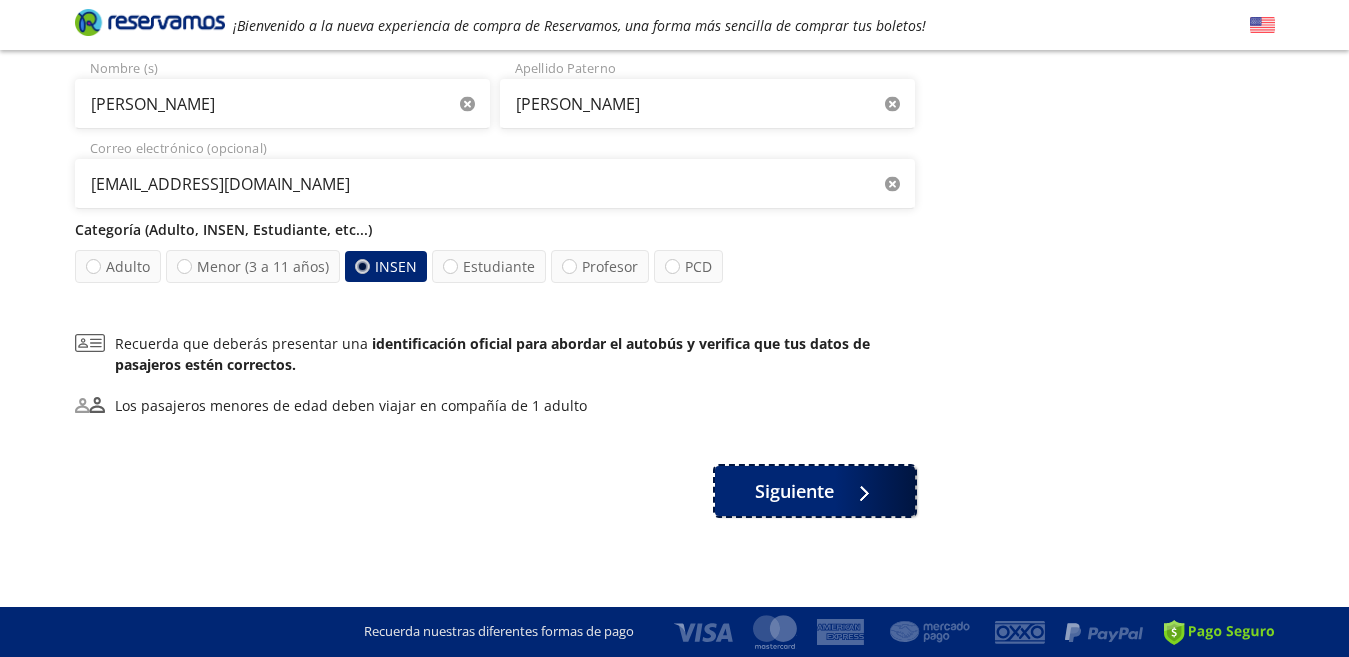 click on "¿Quiénes viajan? 4 a bordo Pasajero 1 32 [PERSON_NAME] Nombre (s) [PERSON_NAME] Apellido Paterno [EMAIL_ADDRESS][DOMAIN_NAME] Correo electrónico Categoría (Adulto, INSEN, Estudiante, etc...) Adulto INSEN Estudiante Profesor PCD Por seguridad, no se permite que ningún menor viaje solo Pasajero 2 31 [PERSON_NAME] (s) [PERSON_NAME] Apellido Paterno [EMAIL_ADDRESS][DOMAIN_NAME] Correo electrónico (opcional) Categoría (Adulto, INSEN, Estudiante, etc...) Adulto Menor (3 a 11 años) INSEN Estudiante Profesor PCD Pasajero 3 30 [PERSON_NAME] Nombre (s) [PERSON_NAME] Apellido Paterno [EMAIL_ADDRESS][DOMAIN_NAME] Correo electrónico (opcional) Categoría (Adulto, INSEN, Estudiante, etc...) Adulto Menor (3 a 11 años) INSEN Estudiante Profesor PCD Pasajero 4 33 [PERSON_NAME] Nombre (s) [PERSON_NAME] Apellido Paterno [EMAIL_ADDRESS][DOMAIN_NAME] Correo electrónico (opcional) Categoría (Adulto, INSEN, Estudiante, etc...) Adulto Menor (3 a 11 años) INSEN Estudiante Profesor PCD   Siguiente" at bounding box center [495, -233] 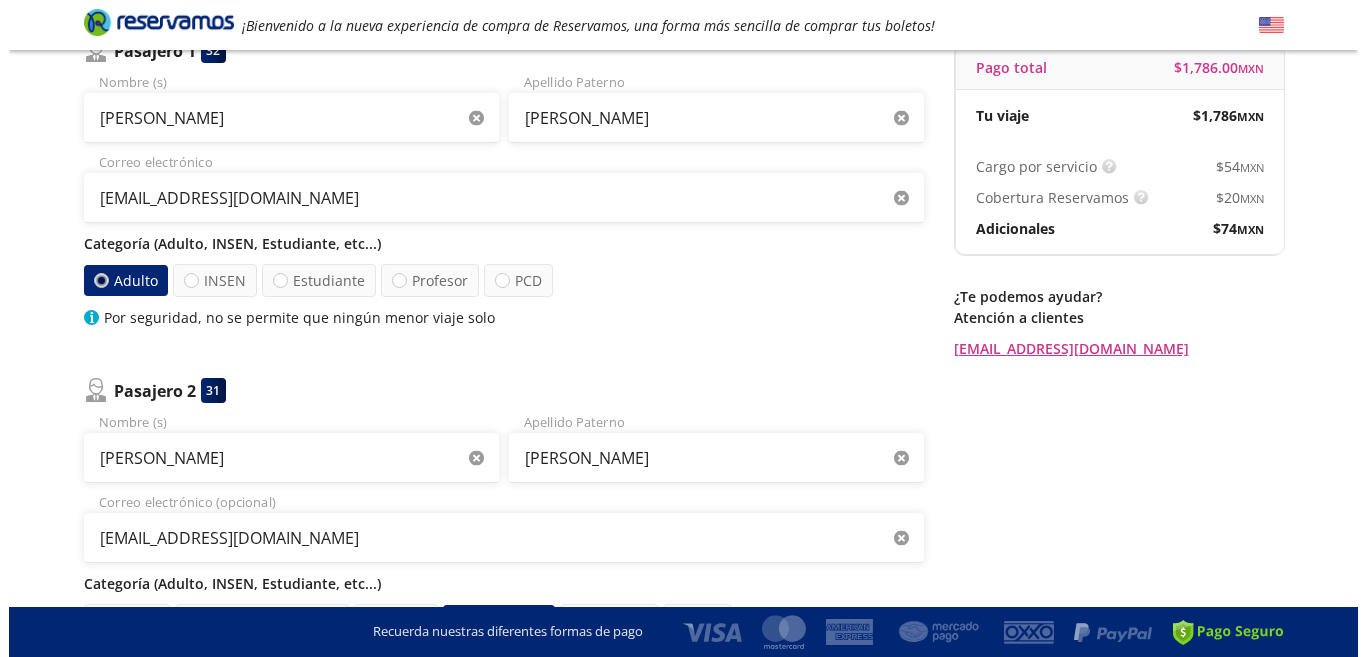 scroll, scrollTop: 0, scrollLeft: 0, axis: both 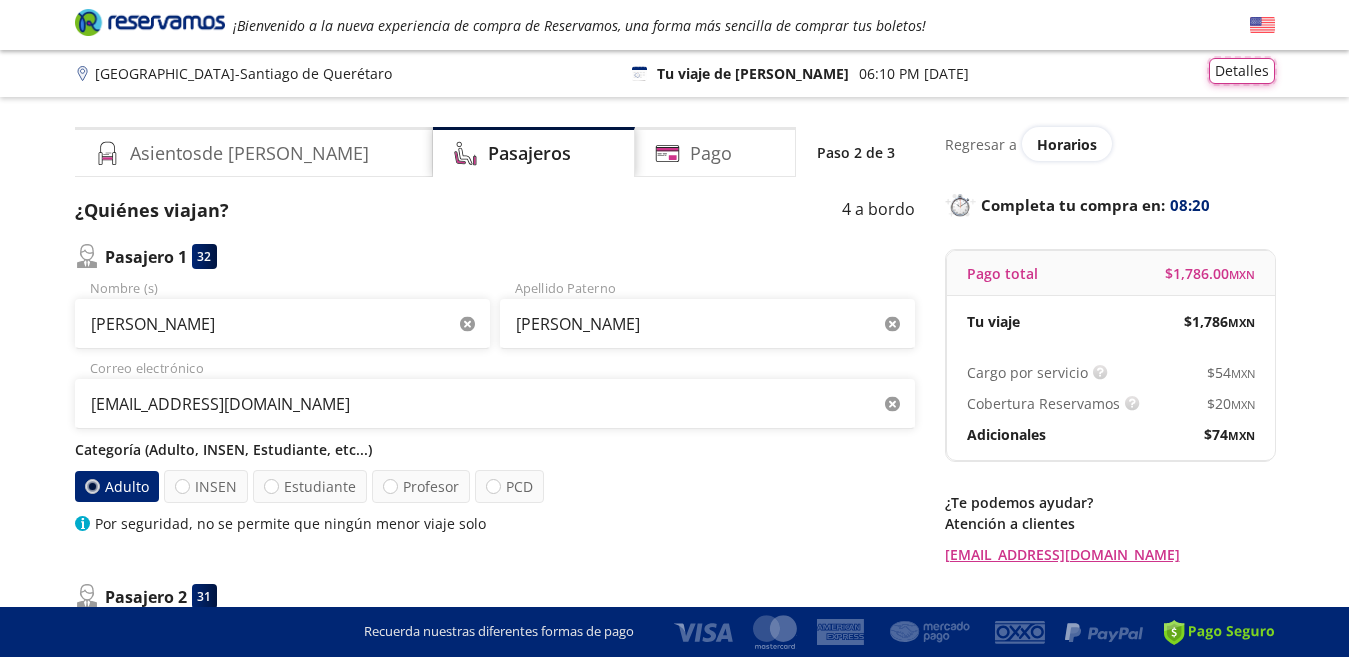 click on "Detalles" at bounding box center [1242, 71] 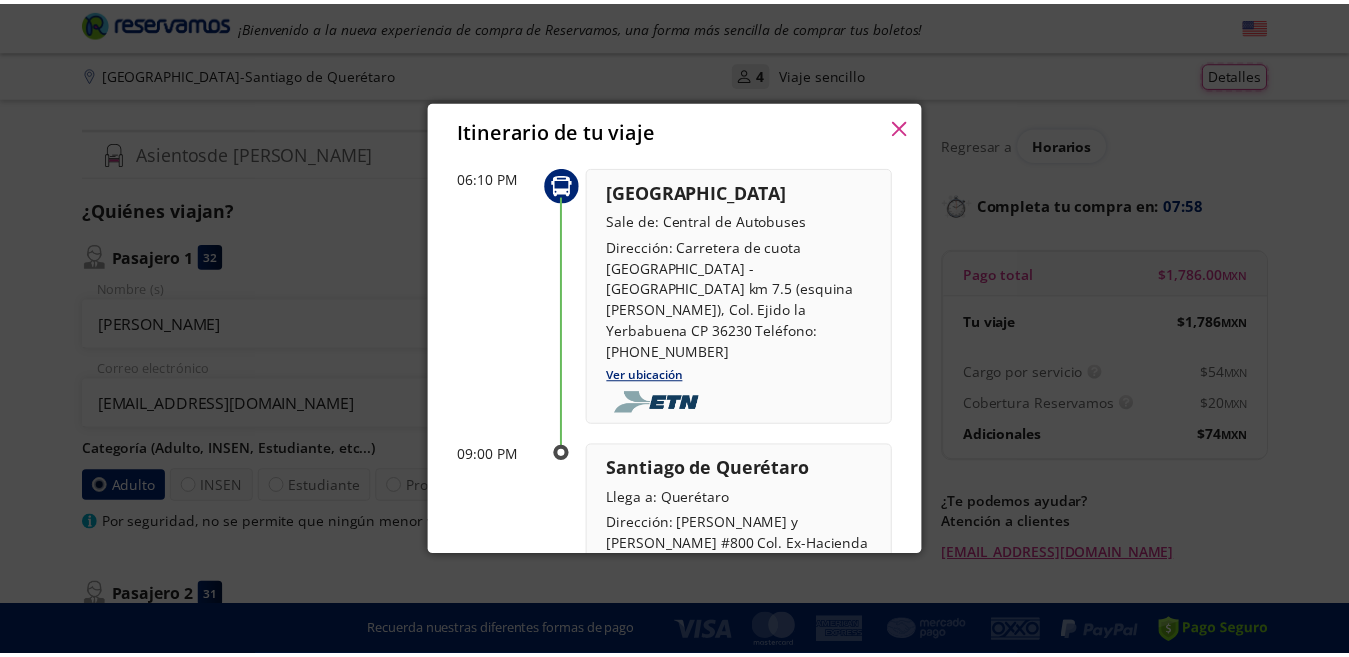 scroll, scrollTop: 0, scrollLeft: 0, axis: both 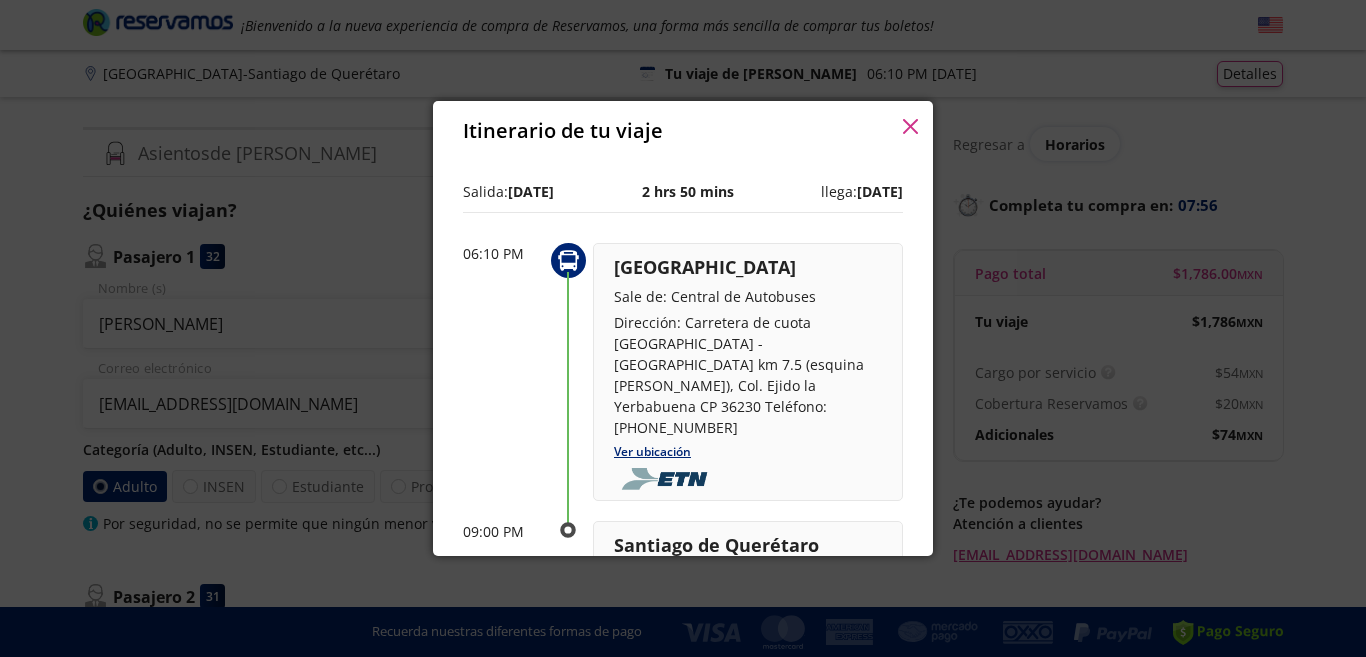 drag, startPoint x: 915, startPoint y: 125, endPoint x: 751, endPoint y: 44, distance: 182.91255 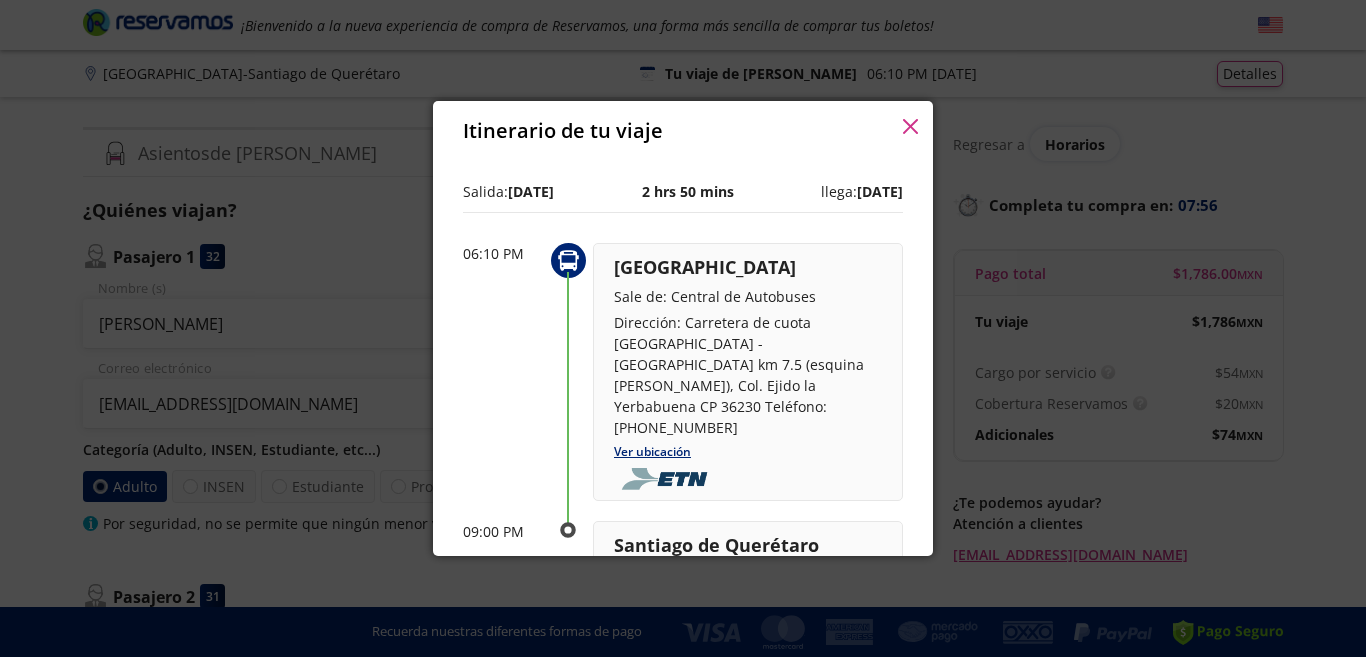 click 